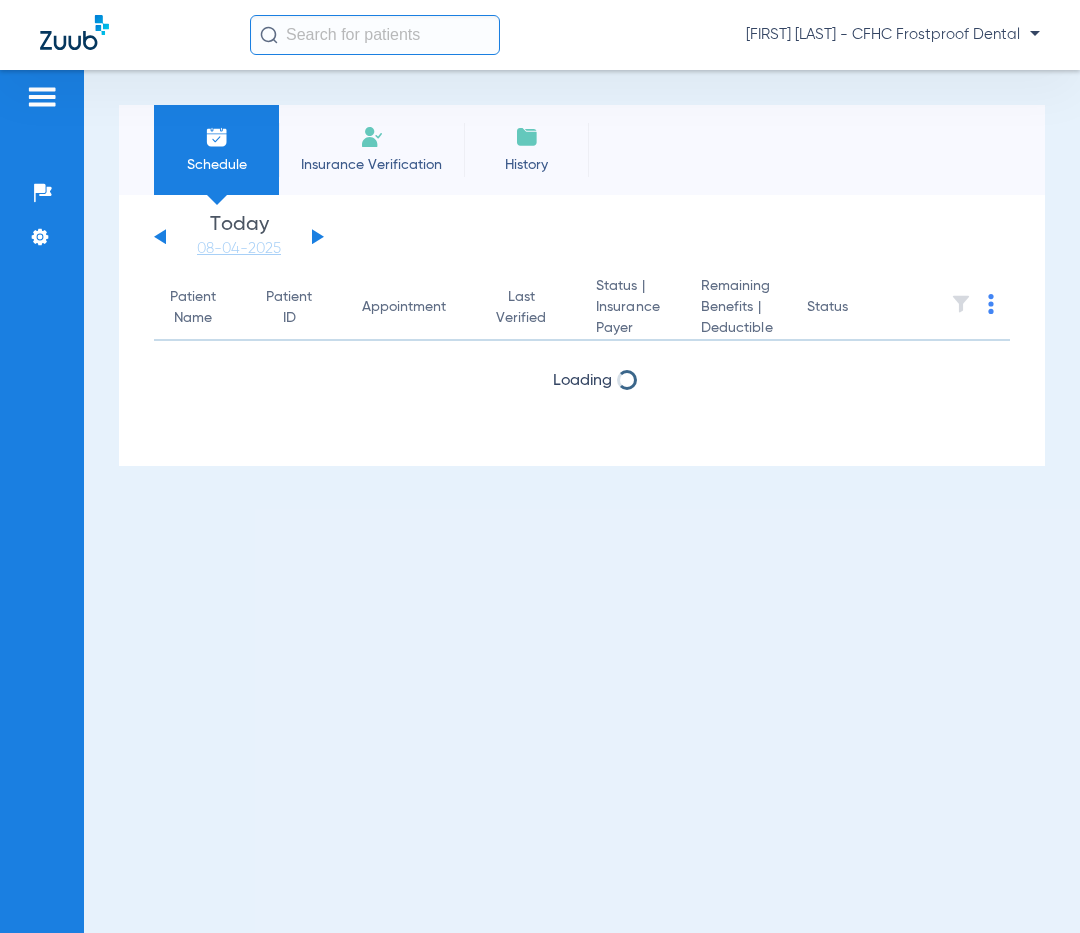scroll, scrollTop: 0, scrollLeft: 0, axis: both 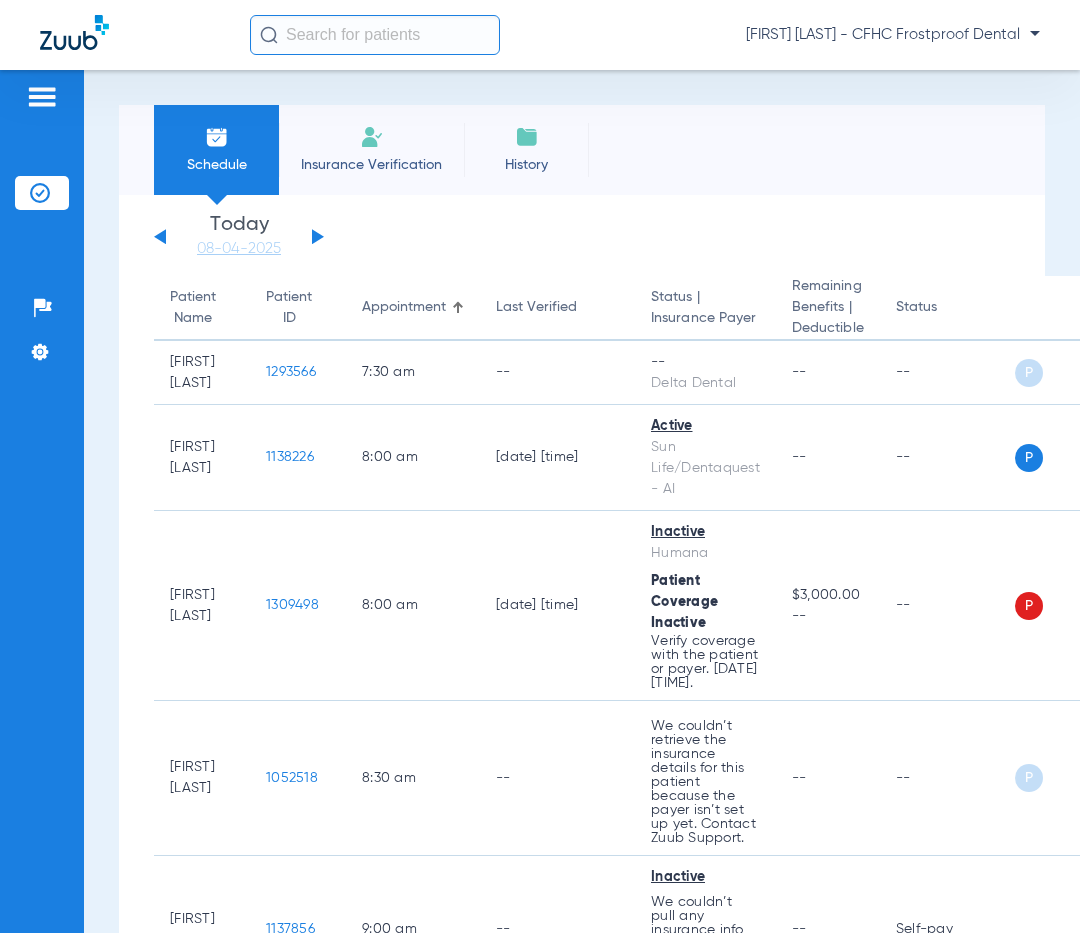 click 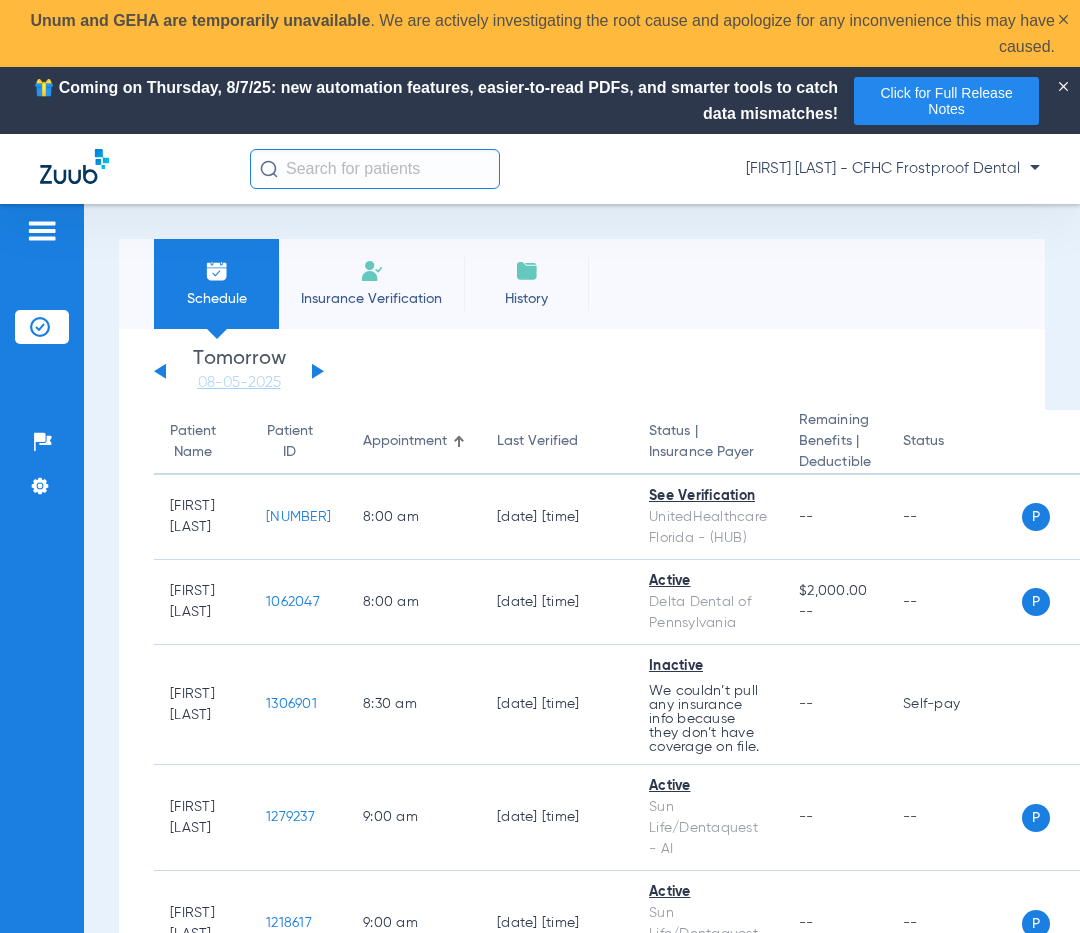 click on "Schedule Insurance Verification History  Last Appt. Sync Time:   Today - 07:44 AM   Saturday   05-31-2025   Sunday   06-01-2025   Monday   06-02-2025   Tuesday   06-03-2025   Wednesday   06-04-2025   Thursday   06-05-2025   Friday   06-06-2025   Saturday   06-07-2025   Sunday   06-08-2025   Monday   06-09-2025   Tuesday   06-10-2025   Wednesday   06-11-2025   Thursday   06-12-2025   Friday   06-13-2025   Saturday   06-14-2025   Sunday   06-15-2025   Monday   06-16-2025   Tuesday   06-17-2025   Wednesday   06-18-2025   Thursday   06-19-2025   Friday   06-20-2025   Saturday   06-21-2025   Sunday   06-22-2025   Monday   06-23-2025   Tuesday   06-24-2025   Wednesday   06-25-2025   Thursday   06-26-2025   Friday   06-27-2025   Saturday   06-28-2025   Sunday   06-29-2025   Monday   06-30-2025   Tuesday   07-01-2025   Wednesday   07-02-2025   Thursday   07-03-2025   Friday   07-04-2025   Saturday   07-05-2025   Sunday   07-06-2025   Monday   07-07-2025   Tuesday   07-08-2025   Wednesday   07-09-2025   Thursday  Su 1" at bounding box center [582, 635] 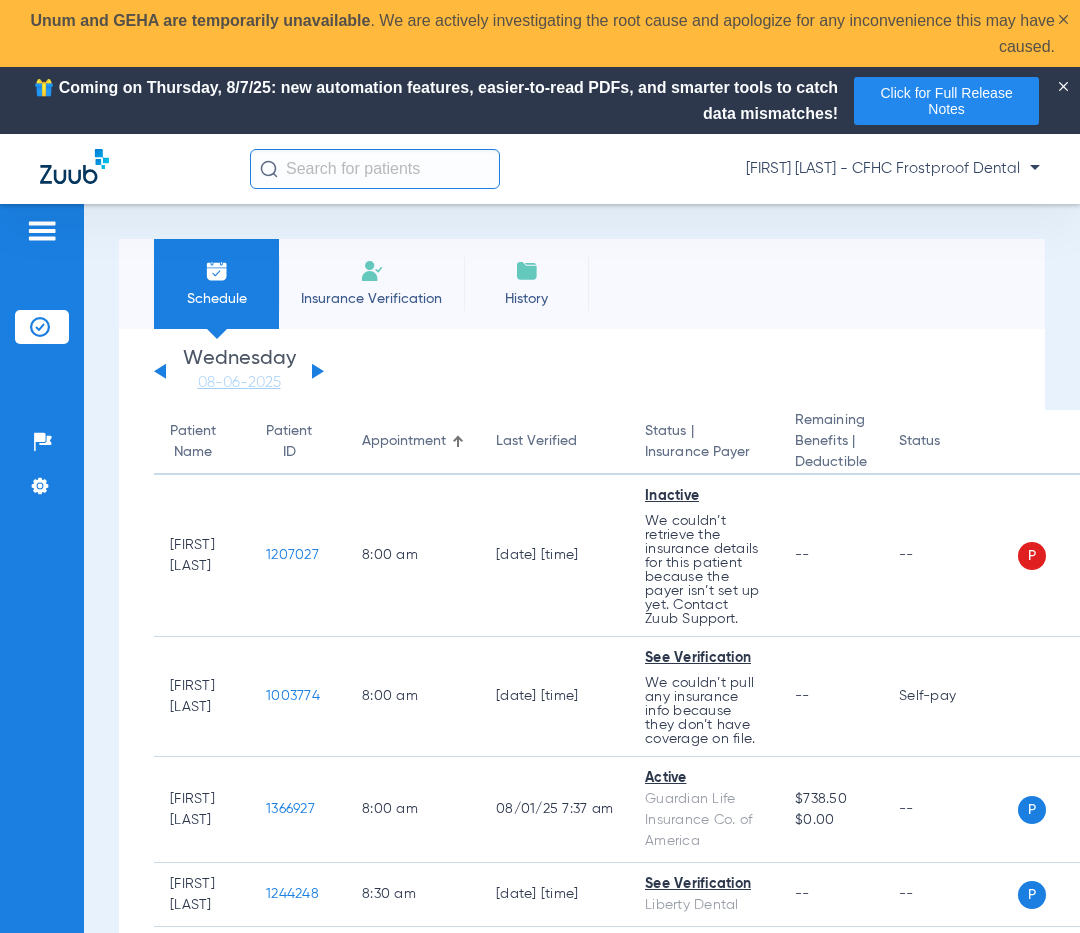 click 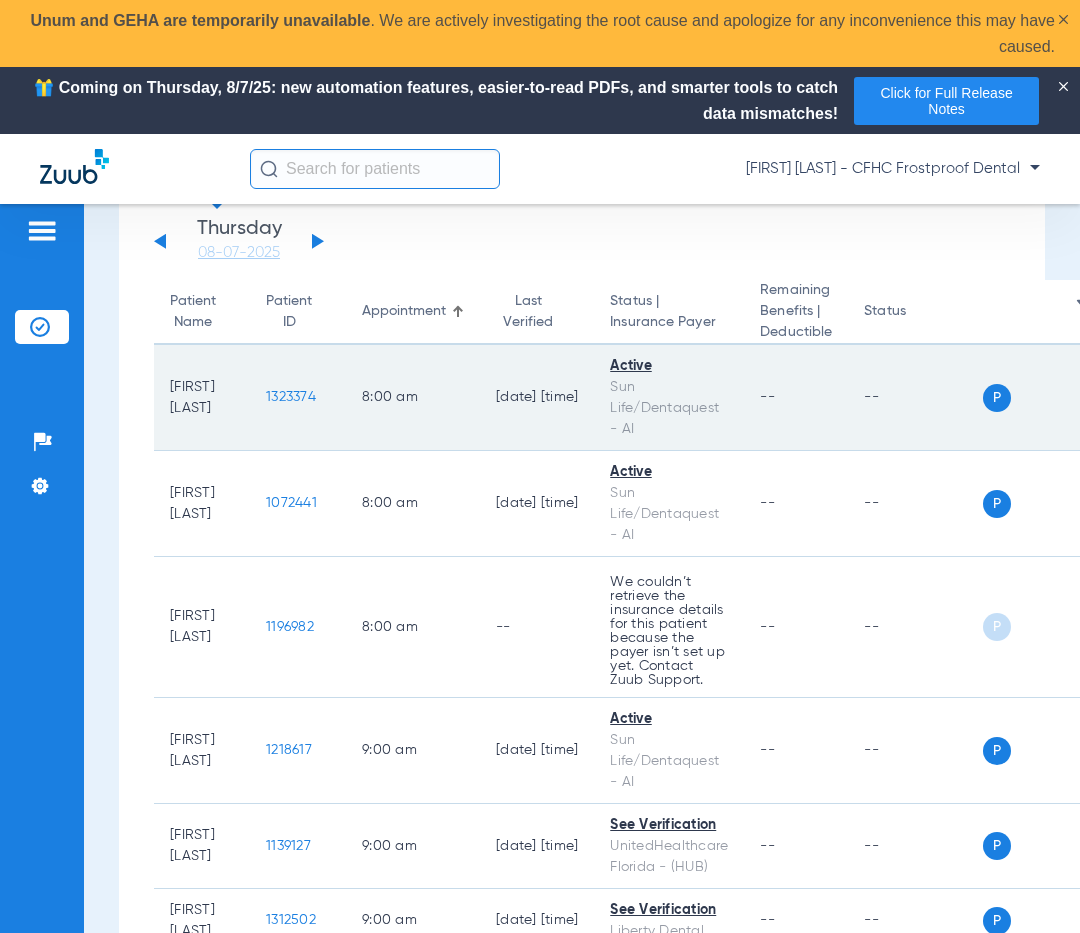 scroll, scrollTop: 0, scrollLeft: 0, axis: both 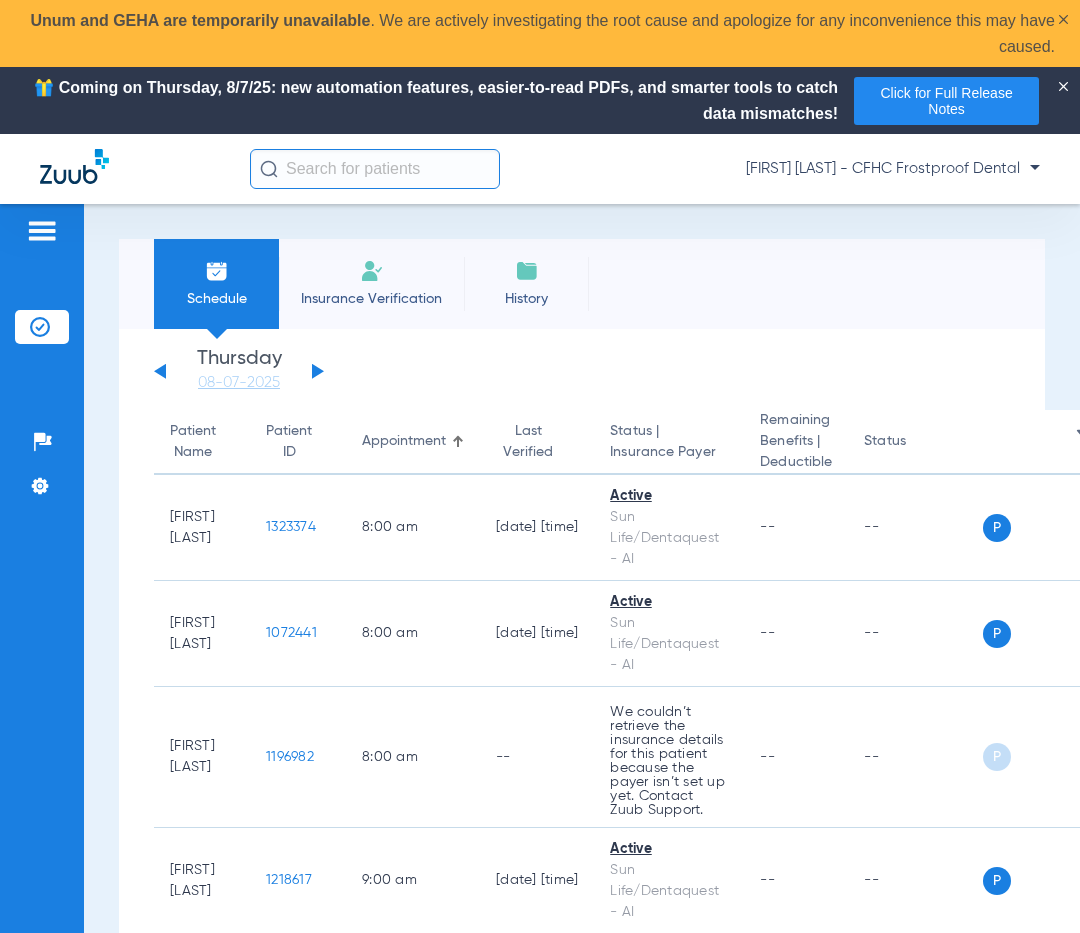click on "Saturday   05-31-2025   Sunday   06-01-2025   Monday   06-02-2025   Tuesday   06-03-2025   Wednesday   06-04-2025   Thursday   06-05-2025   Friday   06-06-2025   Saturday   06-07-2025   Sunday   06-08-2025   Monday   06-09-2025   Tuesday   06-10-2025   Wednesday   06-11-2025   Thursday   06-12-2025   Friday   06-13-2025   Saturday   06-14-2025   Sunday   06-15-2025   Monday   06-16-2025   Tuesday   06-17-2025   Wednesday   06-18-2025   Thursday   06-19-2025   Friday   06-20-2025   Saturday   06-21-2025   Sunday   06-22-2025   Monday   06-23-2025   Tuesday   06-24-2025   Wednesday   06-25-2025   Thursday   06-26-2025   Friday   06-27-2025   Saturday   06-28-2025   Sunday   06-29-2025   Monday   06-30-2025   Tuesday   07-01-2025   Wednesday   07-02-2025   Thursday   07-03-2025   Friday   07-04-2025   Saturday   07-05-2025   Sunday   07-06-2025   Monday   07-07-2025   Tuesday   07-08-2025   Wednesday   07-09-2025   Thursday   07-10-2025   Friday   07-11-2025   Saturday   07-12-2025   Sunday   07-13-2025" 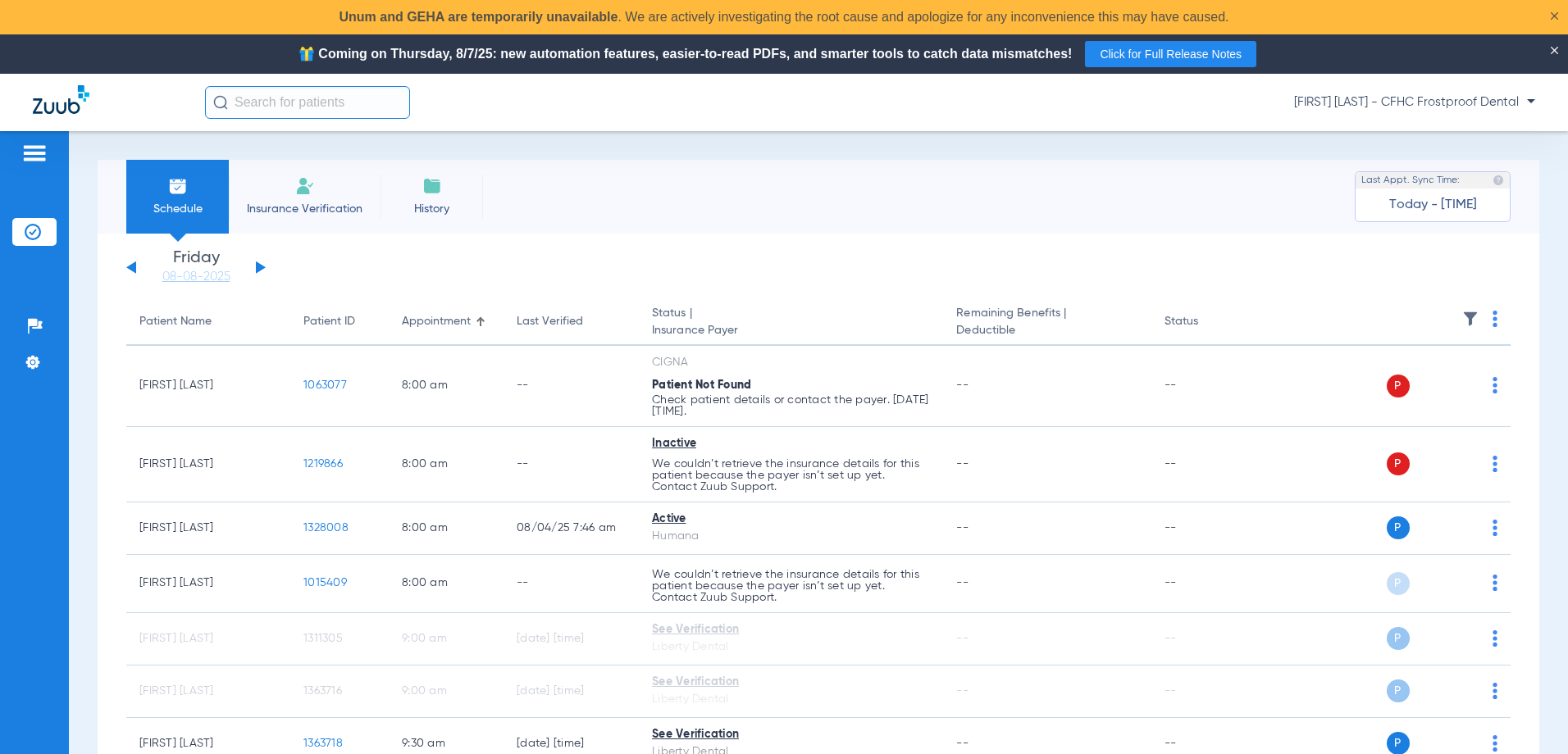 click 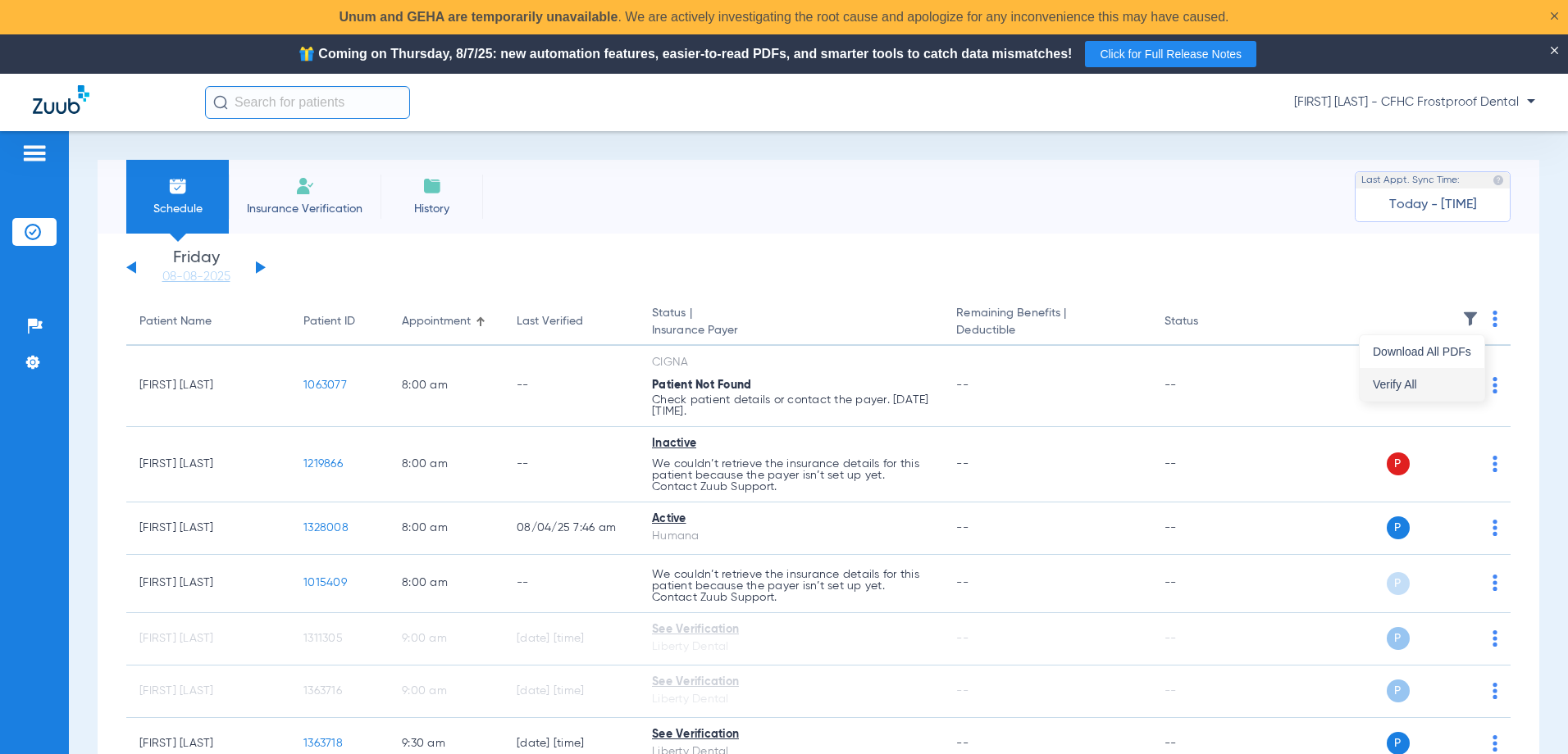 click on "Verify All" at bounding box center [1422, 384] 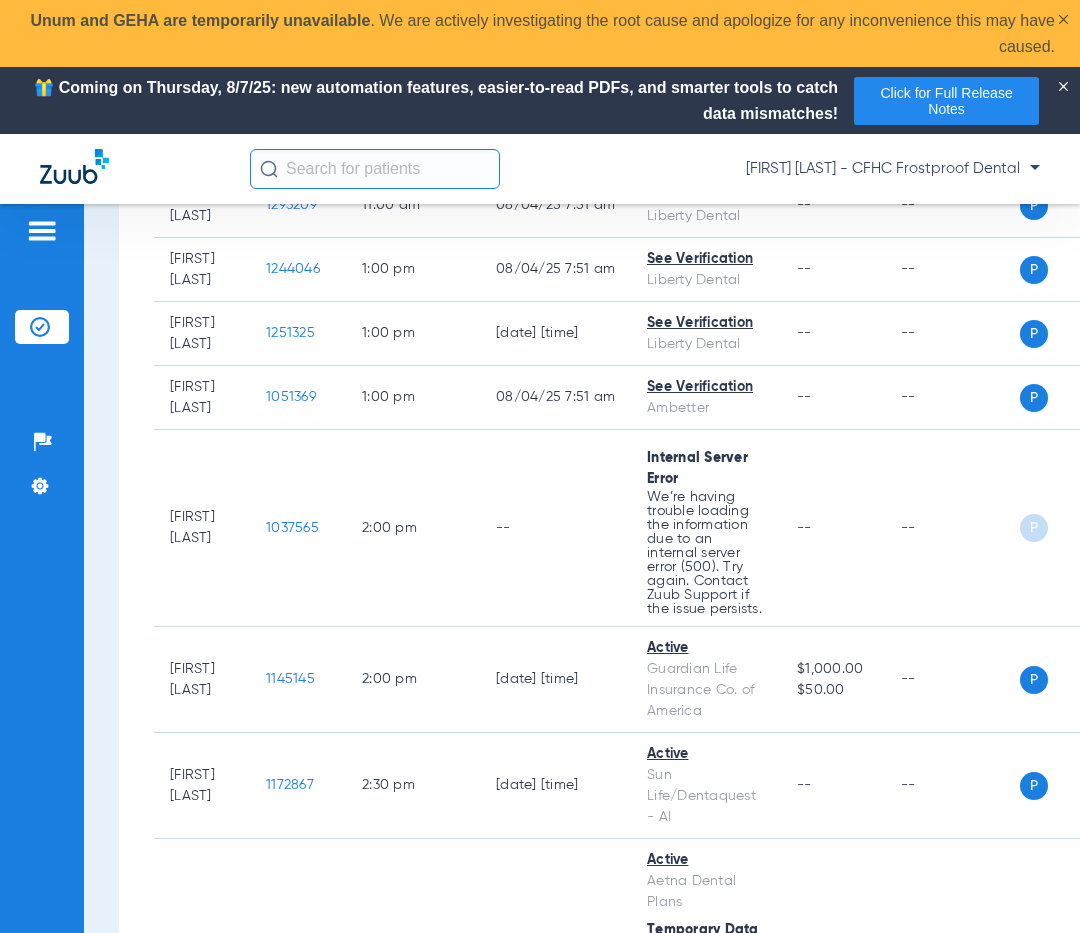 scroll, scrollTop: 1700, scrollLeft: 0, axis: vertical 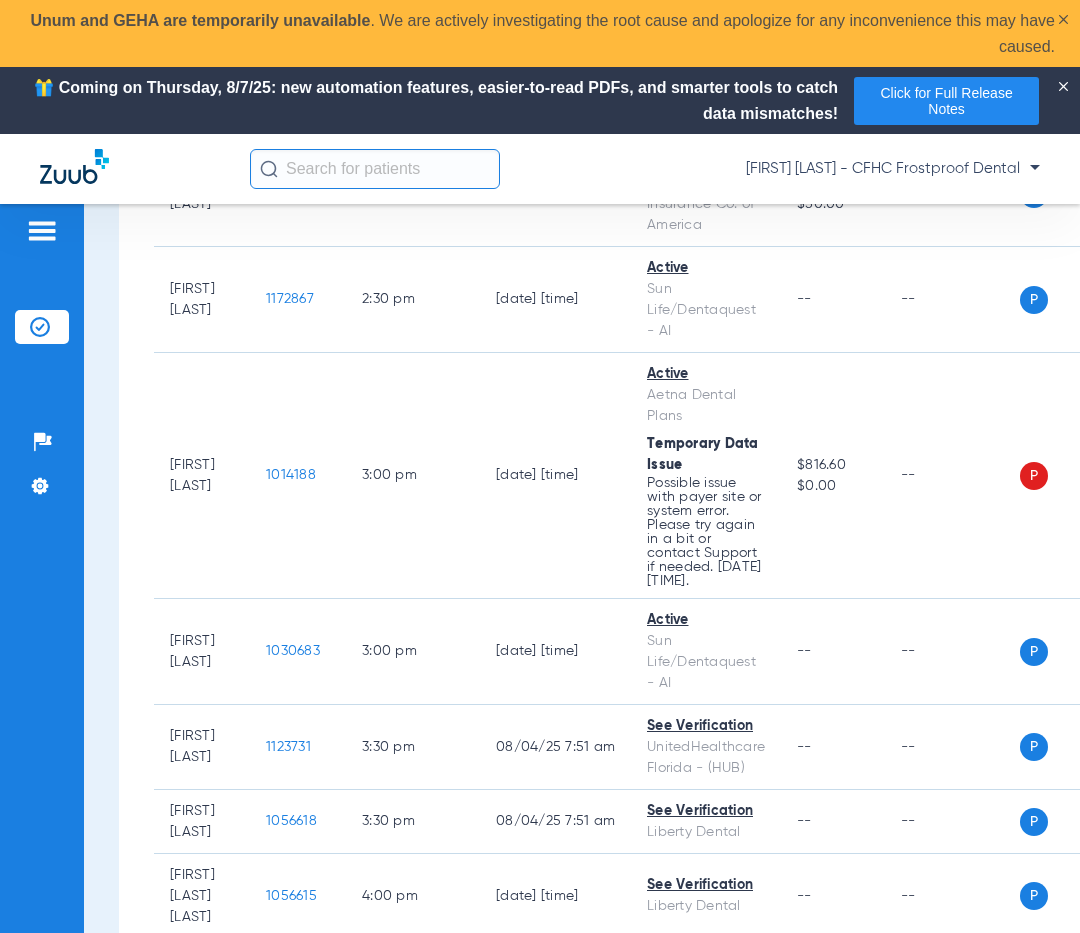 click on "[FIRST] [LAST] - CFHC Frostproof Dental" 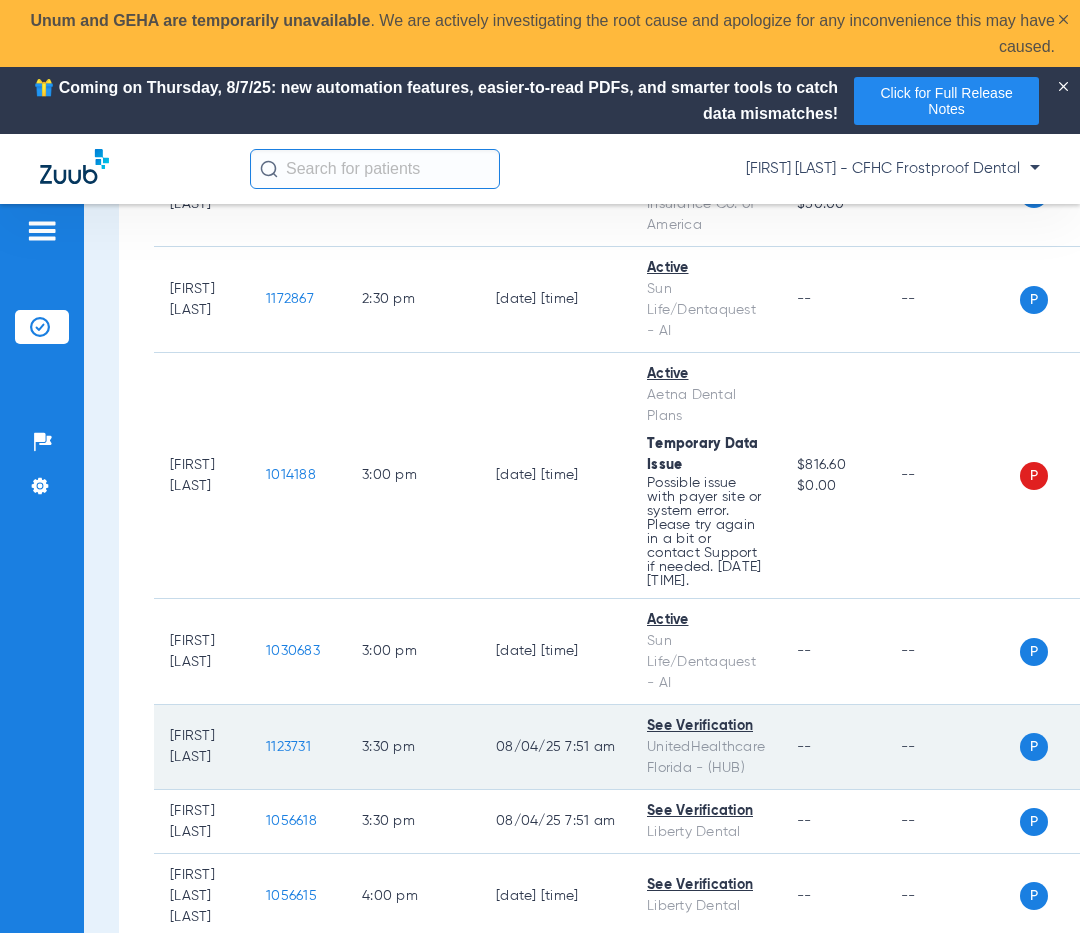 click on "1123731" 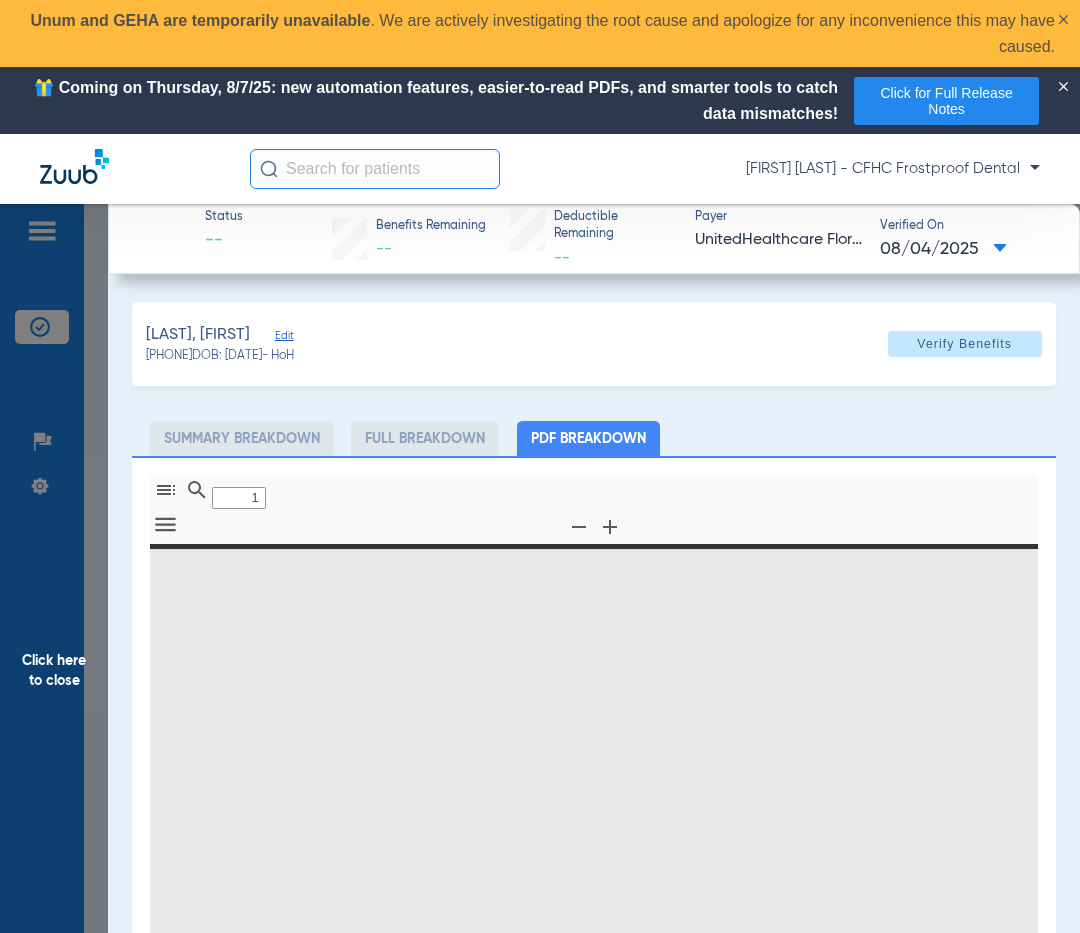 type on "0" 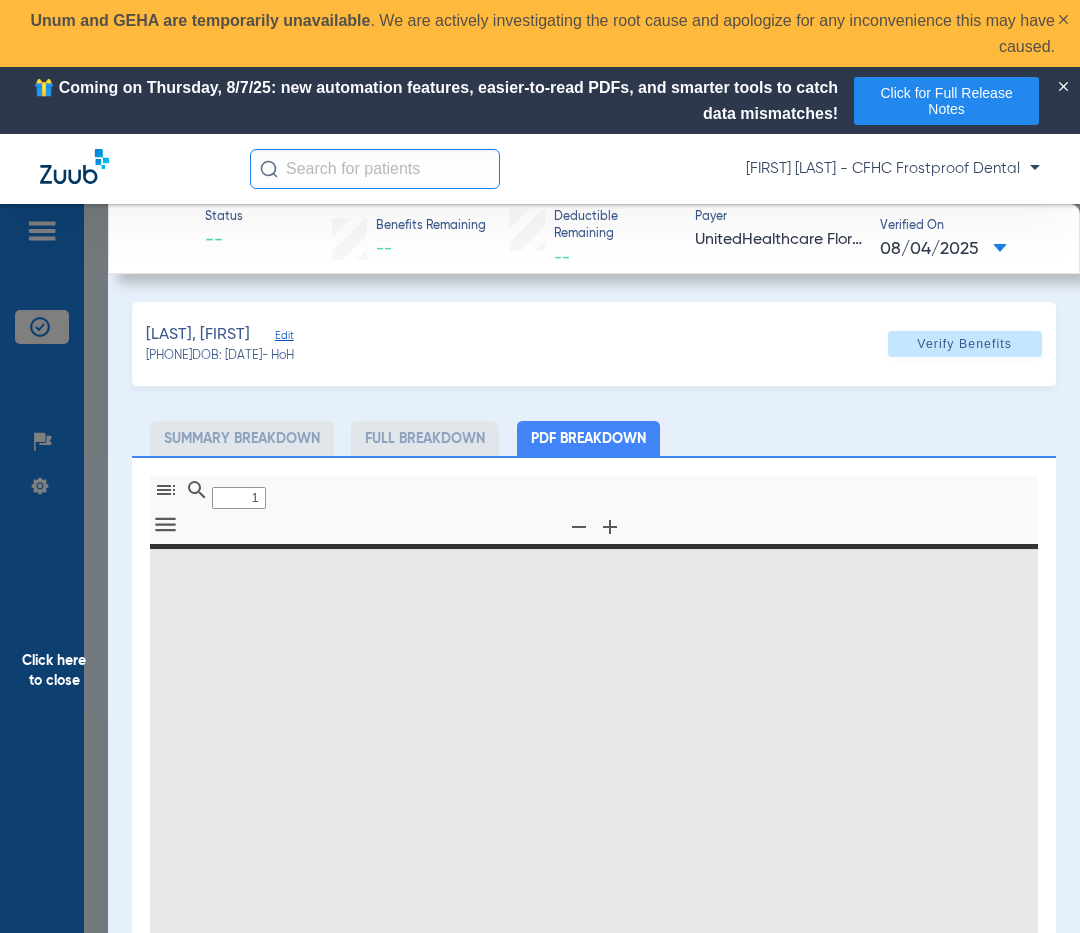 select on "page-width" 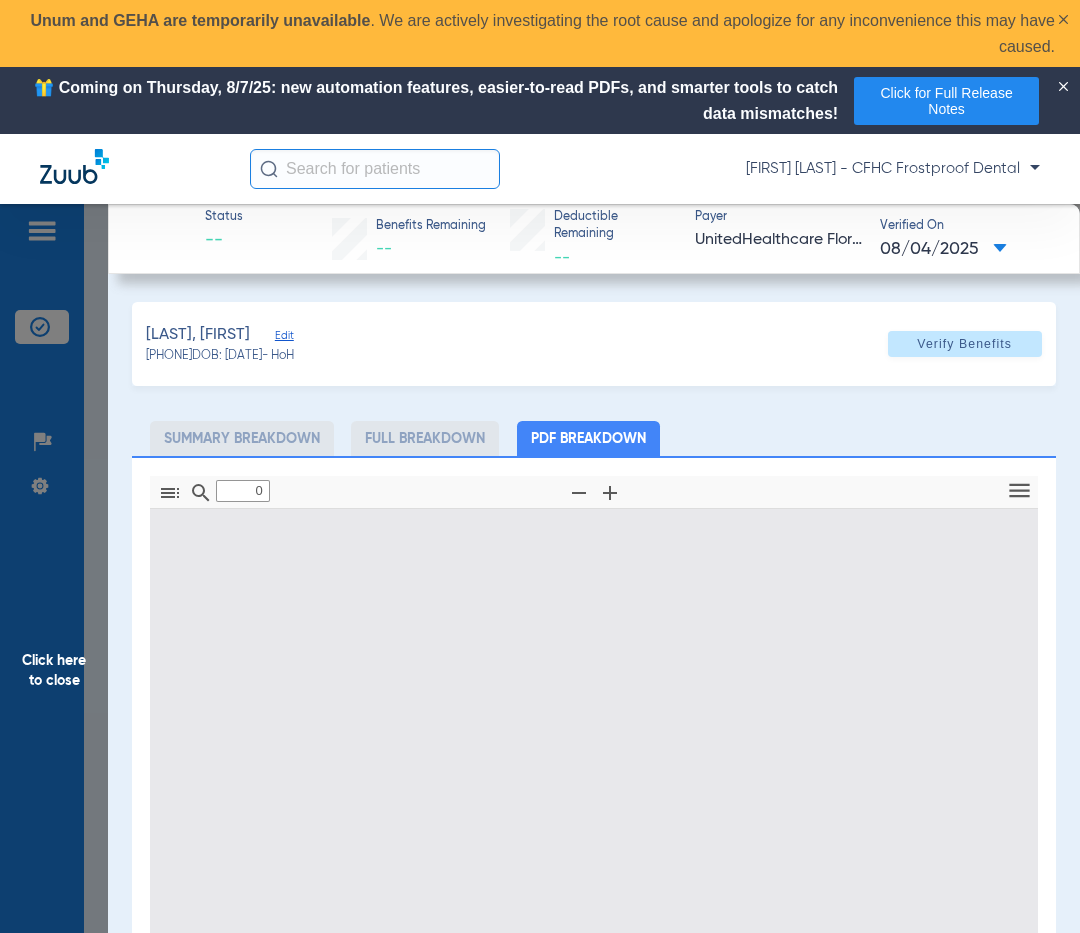 type on "1" 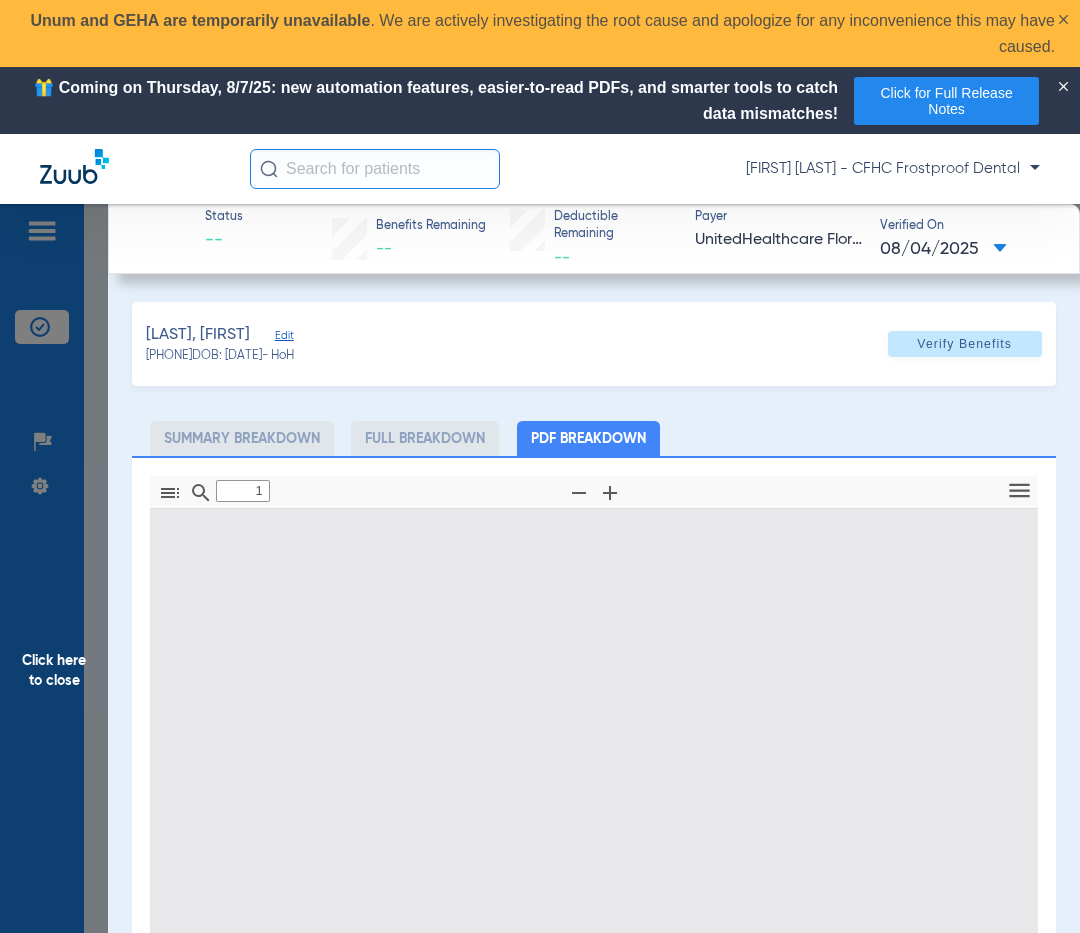 scroll, scrollTop: 10, scrollLeft: 0, axis: vertical 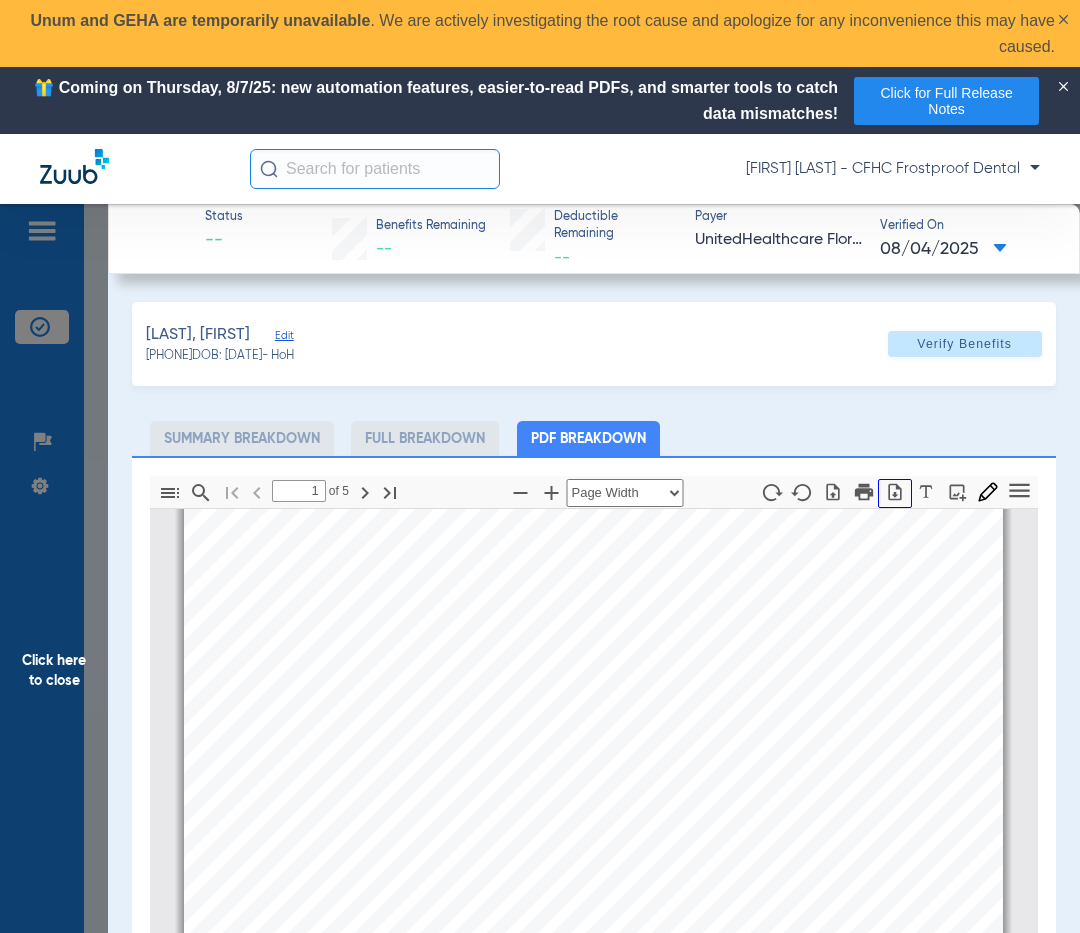 click 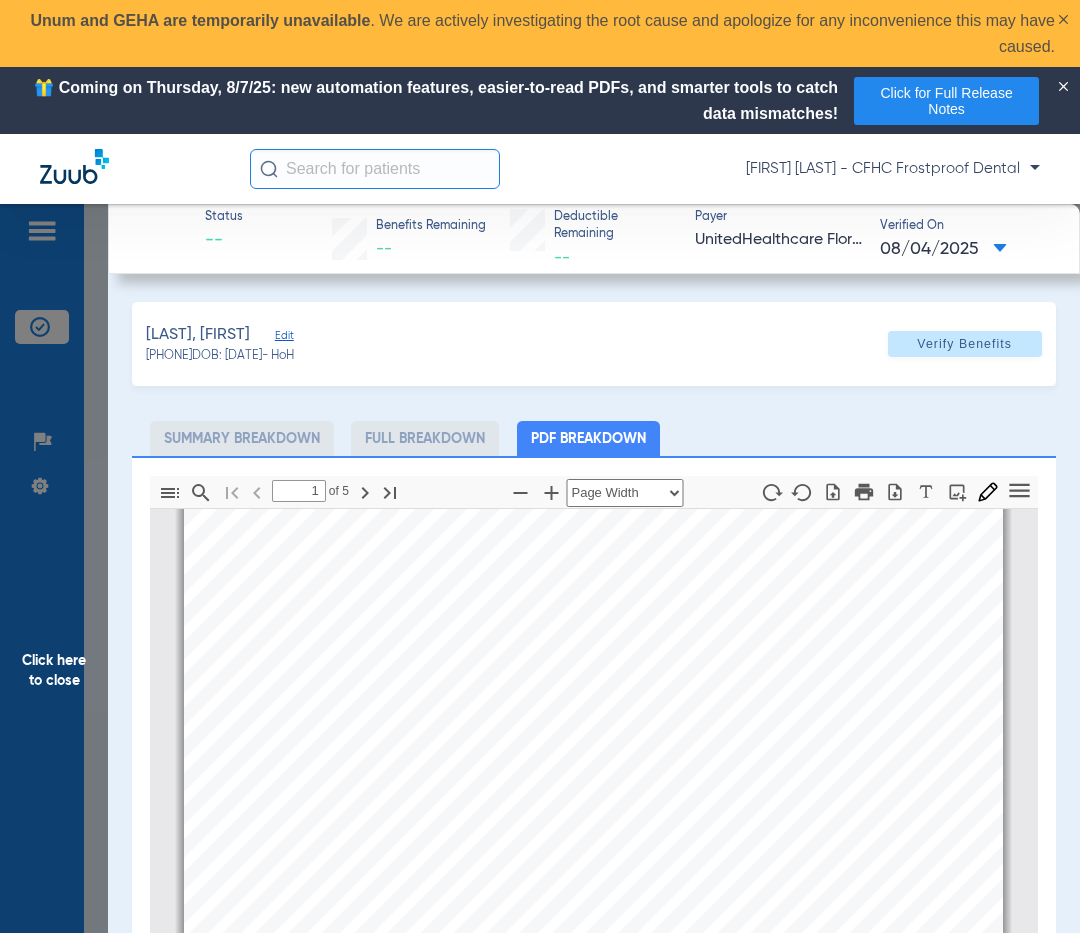 click on "Click here to close" 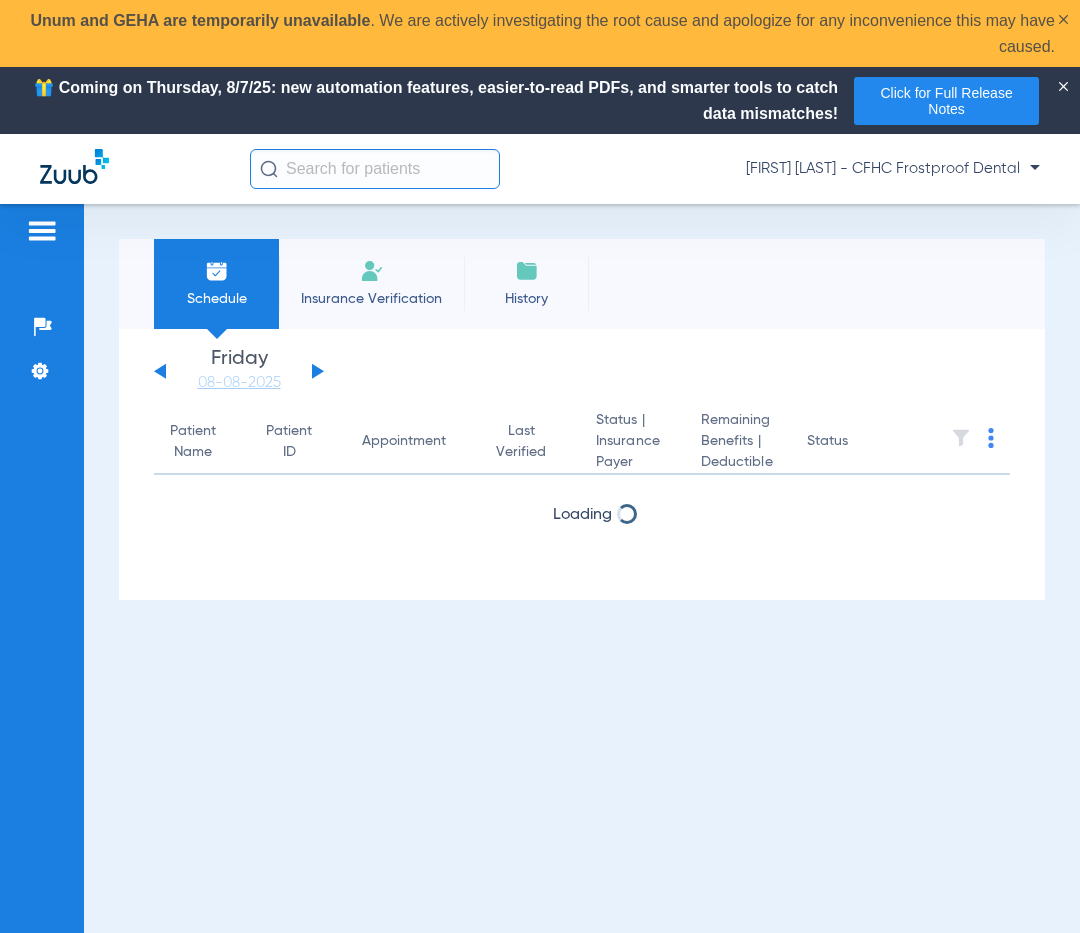 scroll, scrollTop: 0, scrollLeft: 0, axis: both 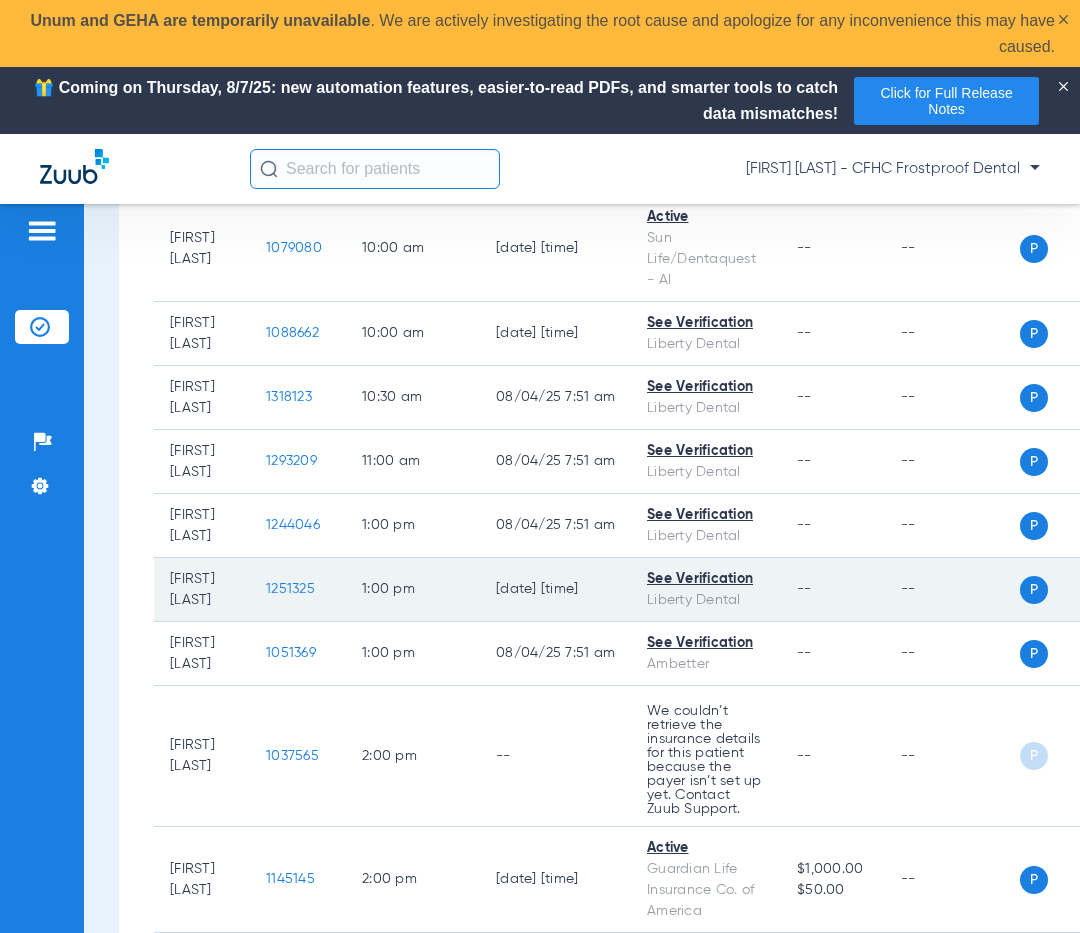 click on "1251325" 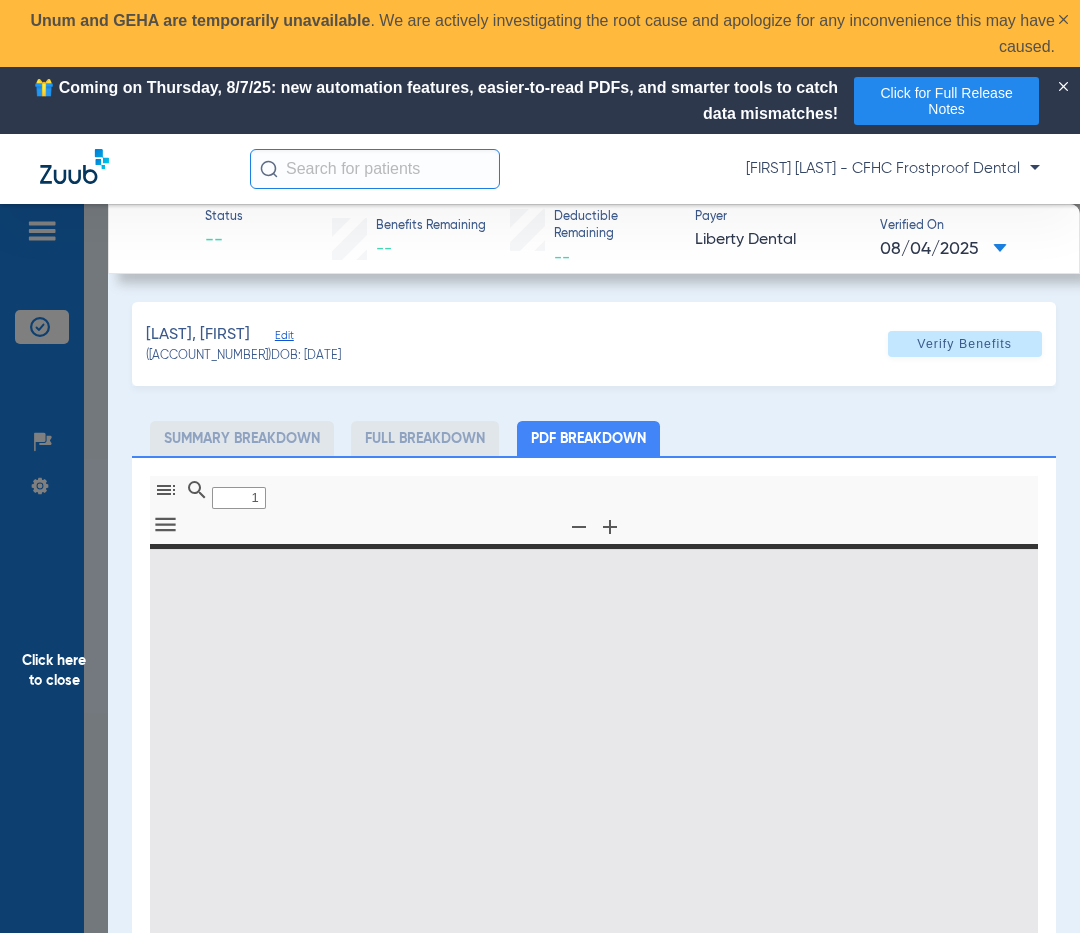 type on "0" 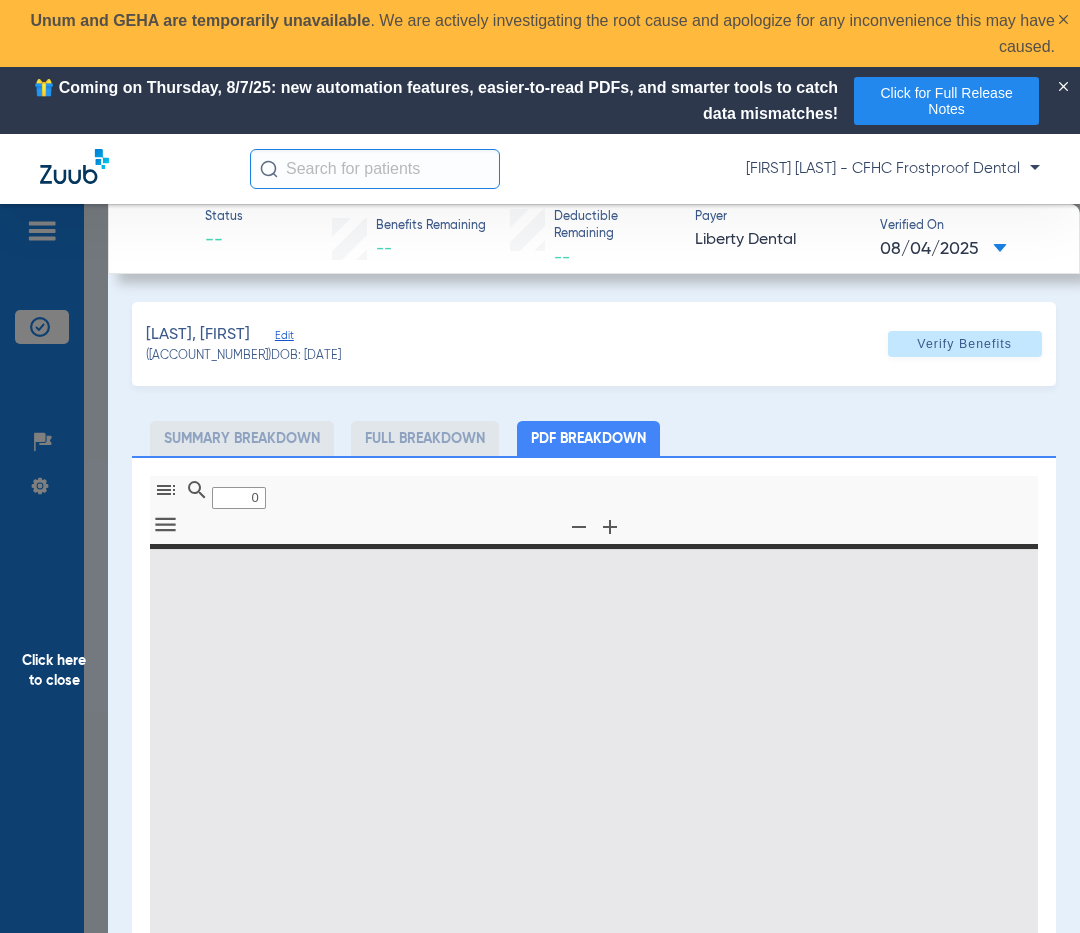 select on "page-width" 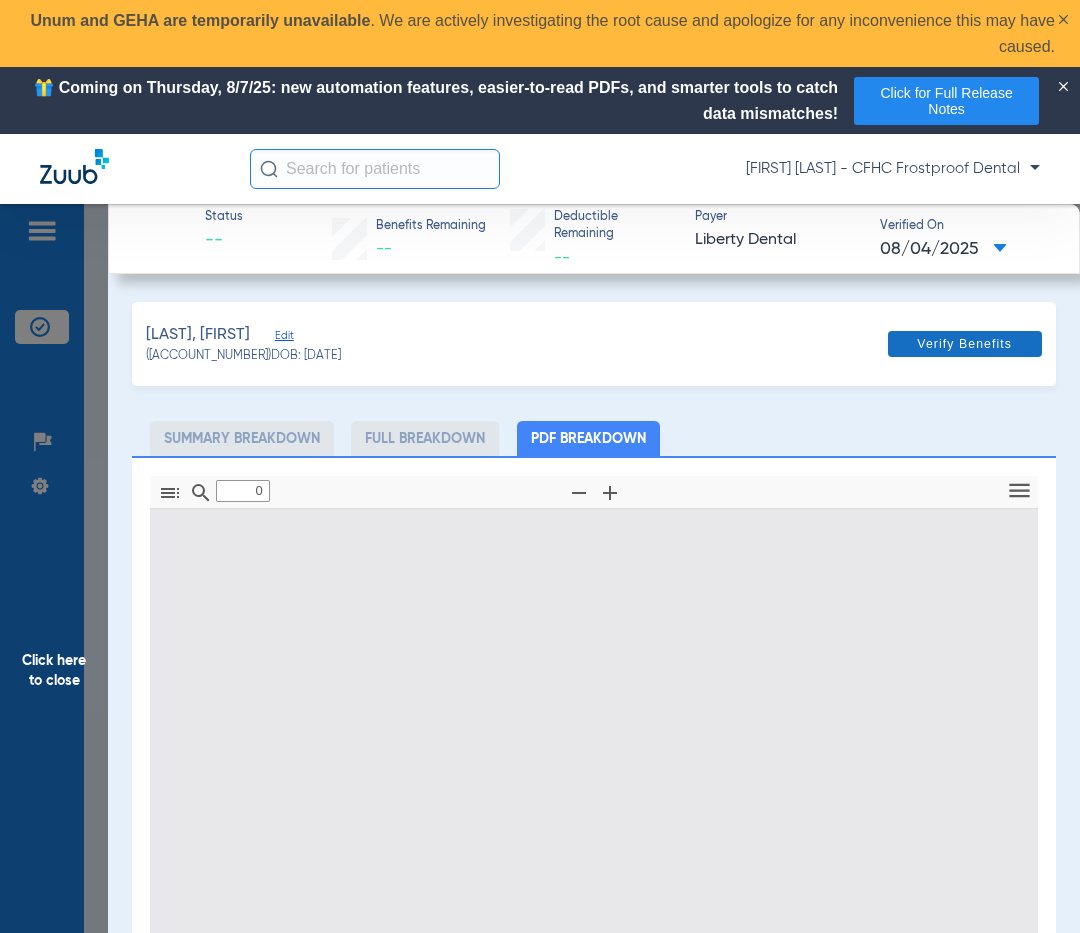 type on "1" 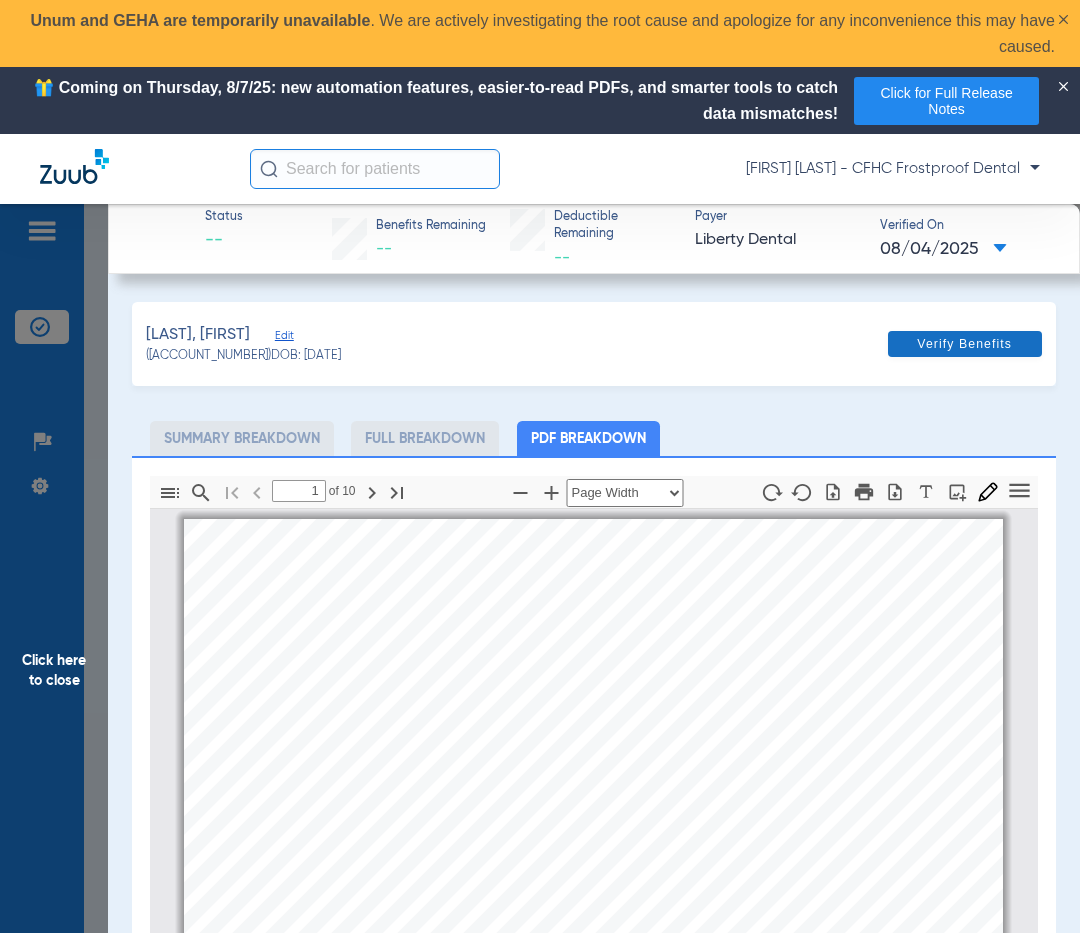 scroll, scrollTop: 10, scrollLeft: 0, axis: vertical 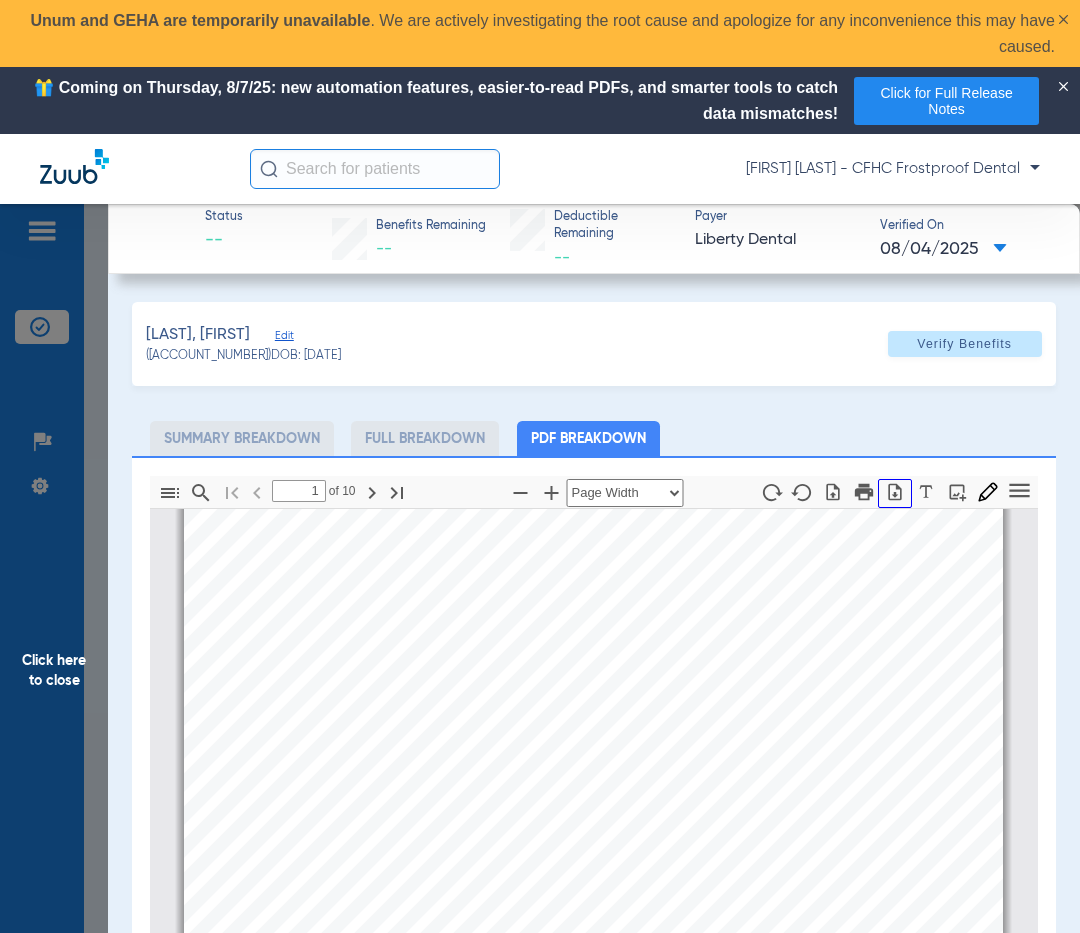 click 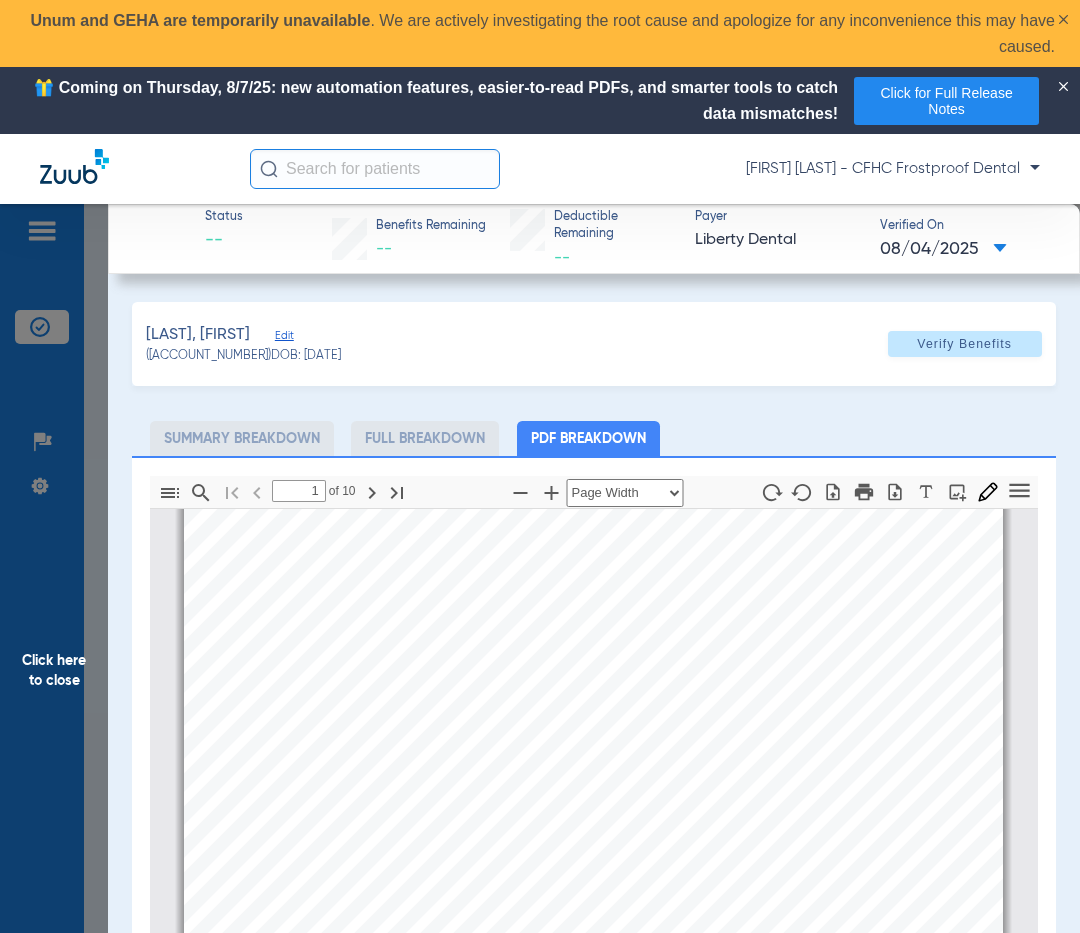 click on "Click here to close" 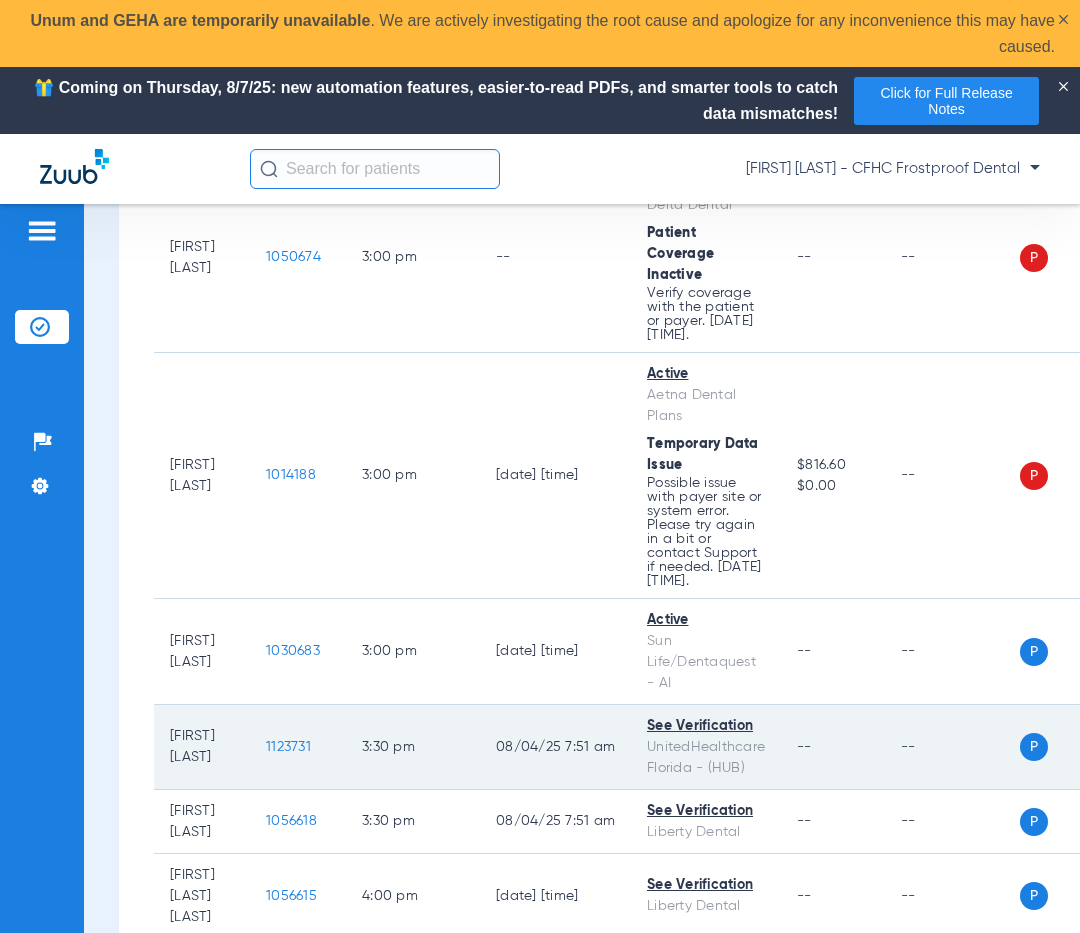 scroll, scrollTop: 1798, scrollLeft: 0, axis: vertical 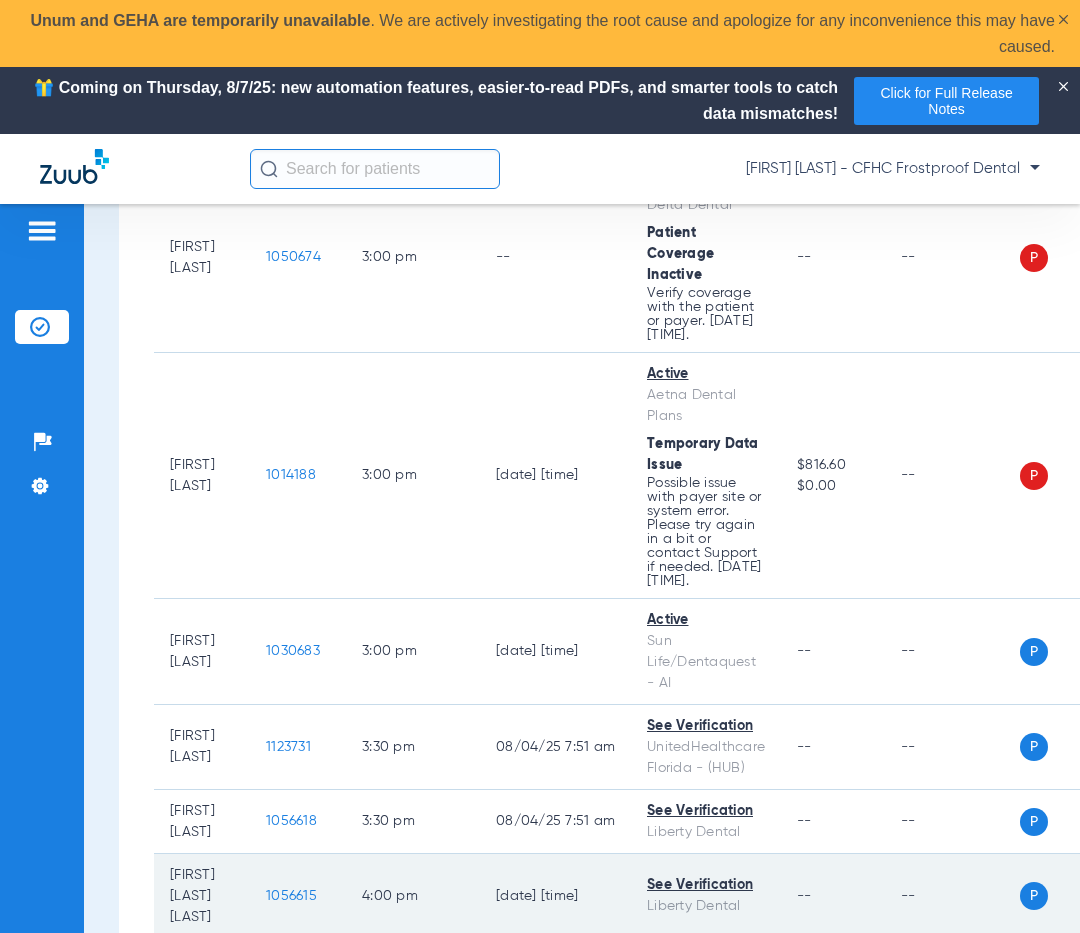 click on "1056615" 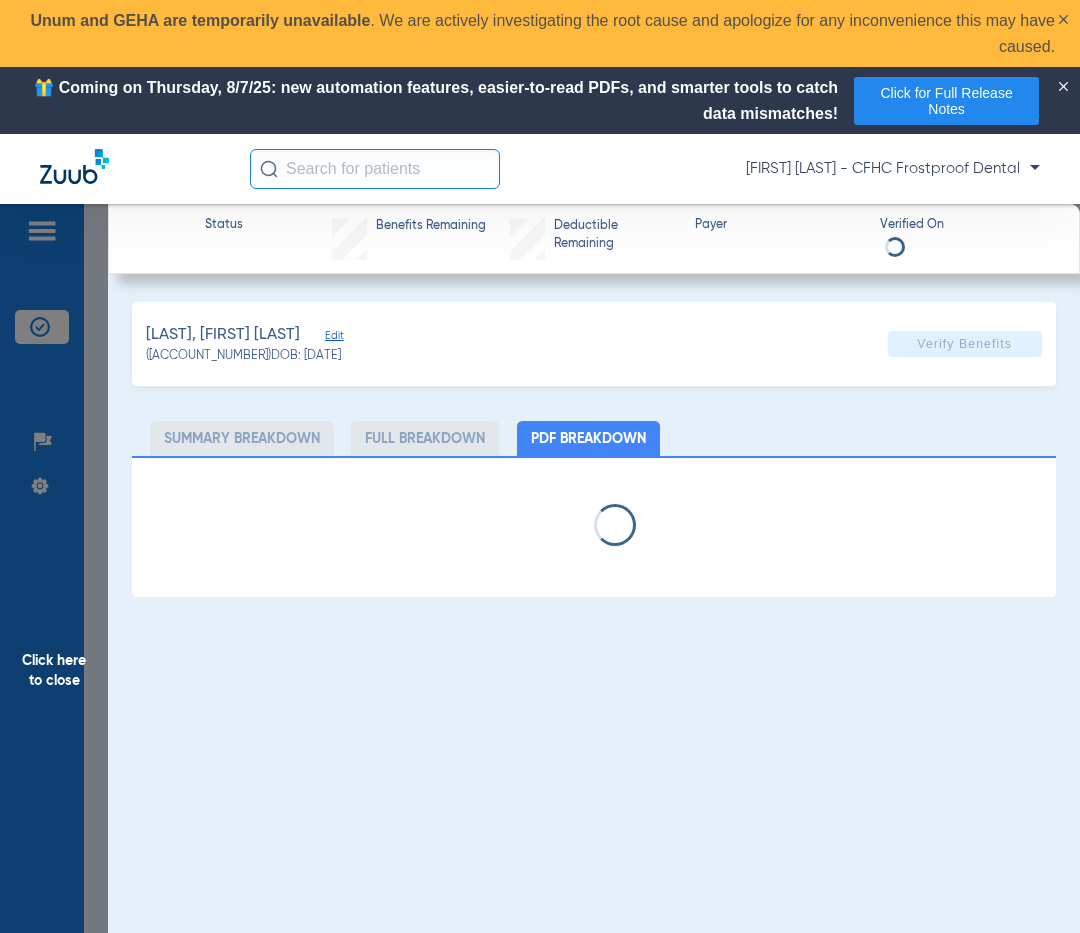 select on "page-width" 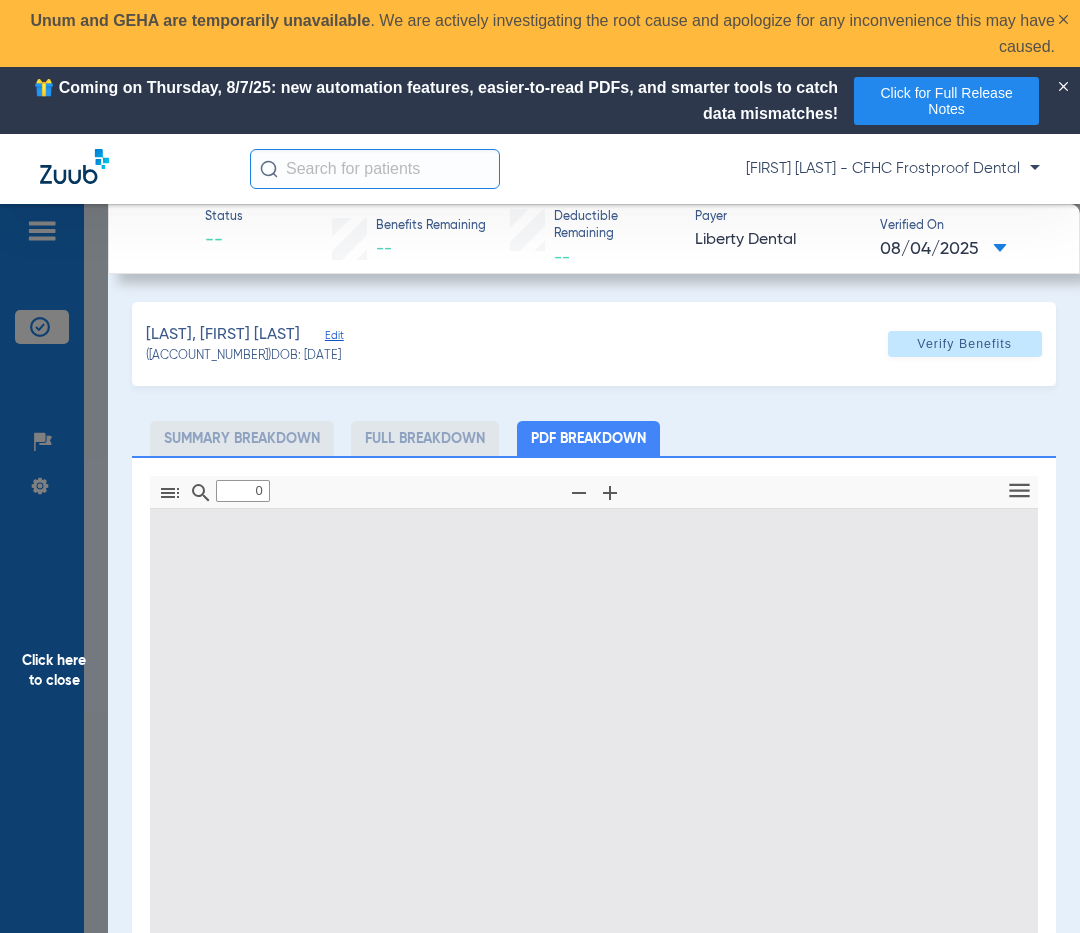 type on "1" 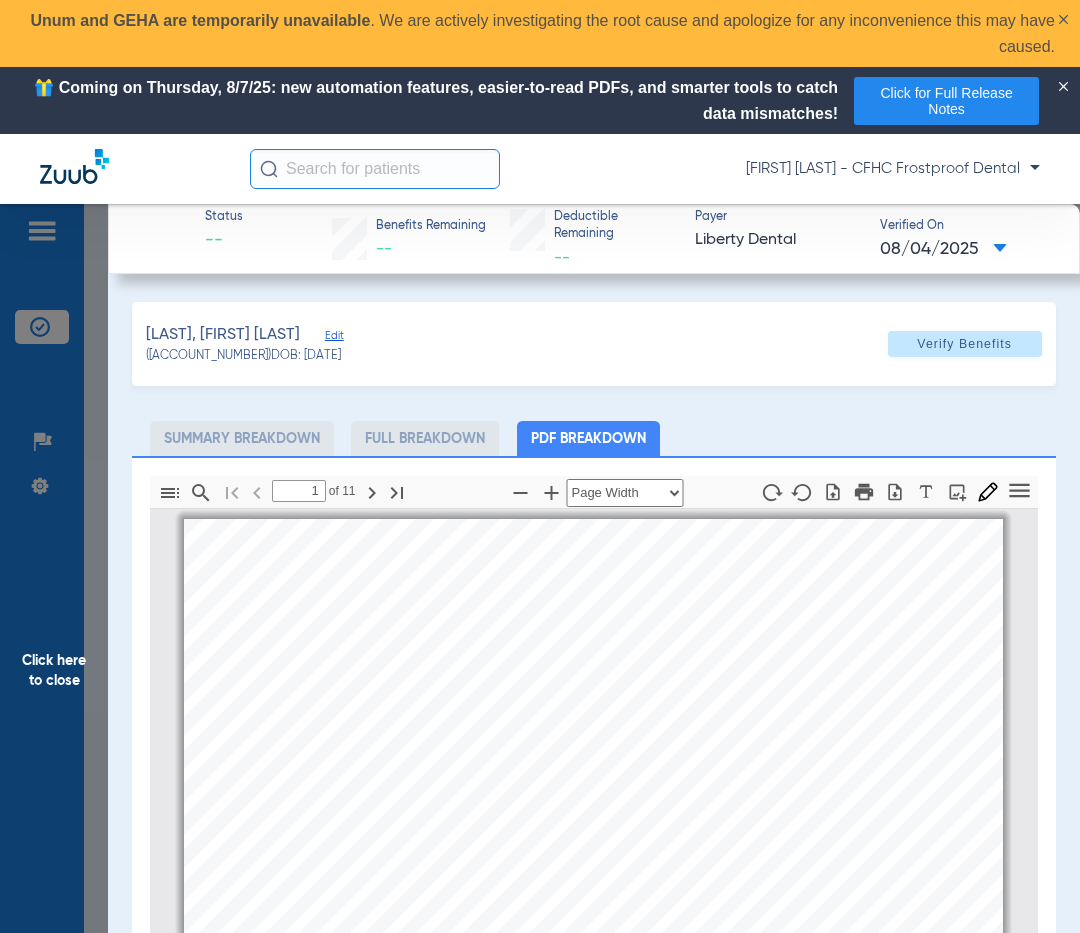 scroll, scrollTop: 10, scrollLeft: 0, axis: vertical 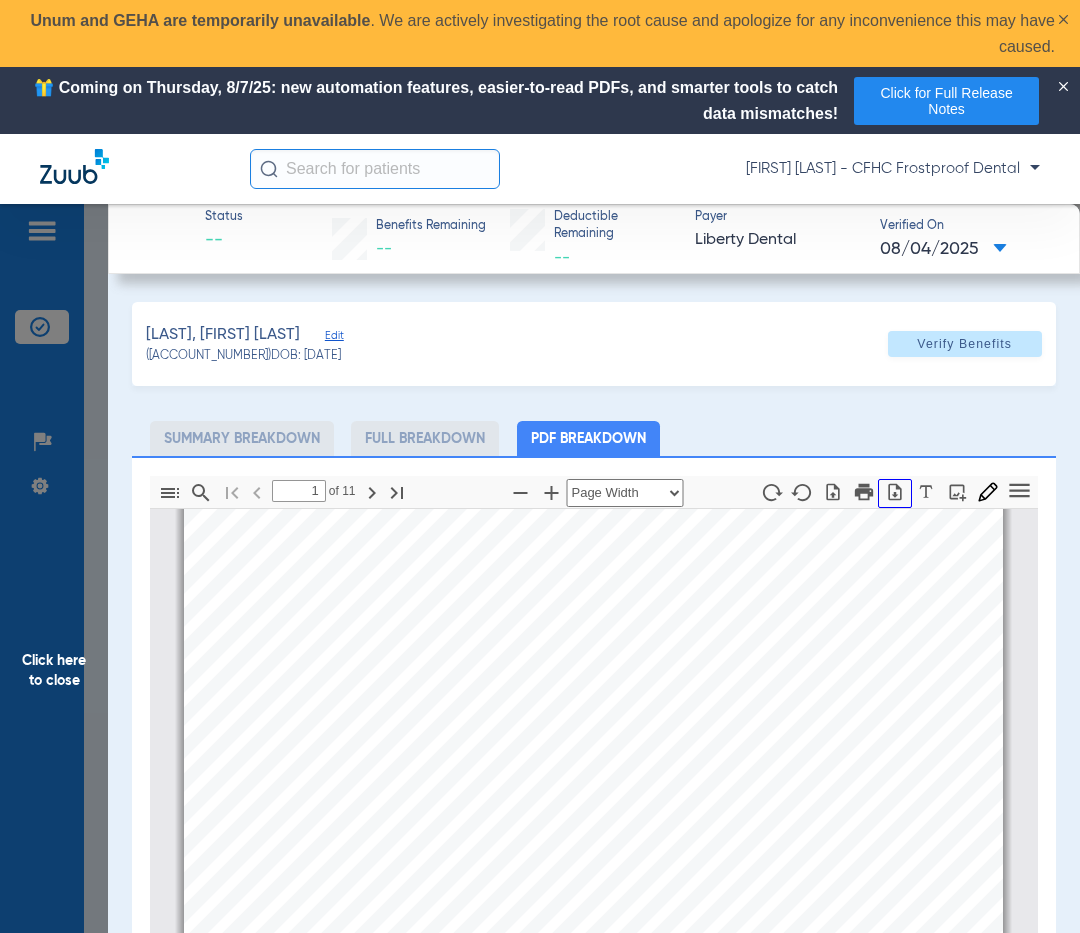 click 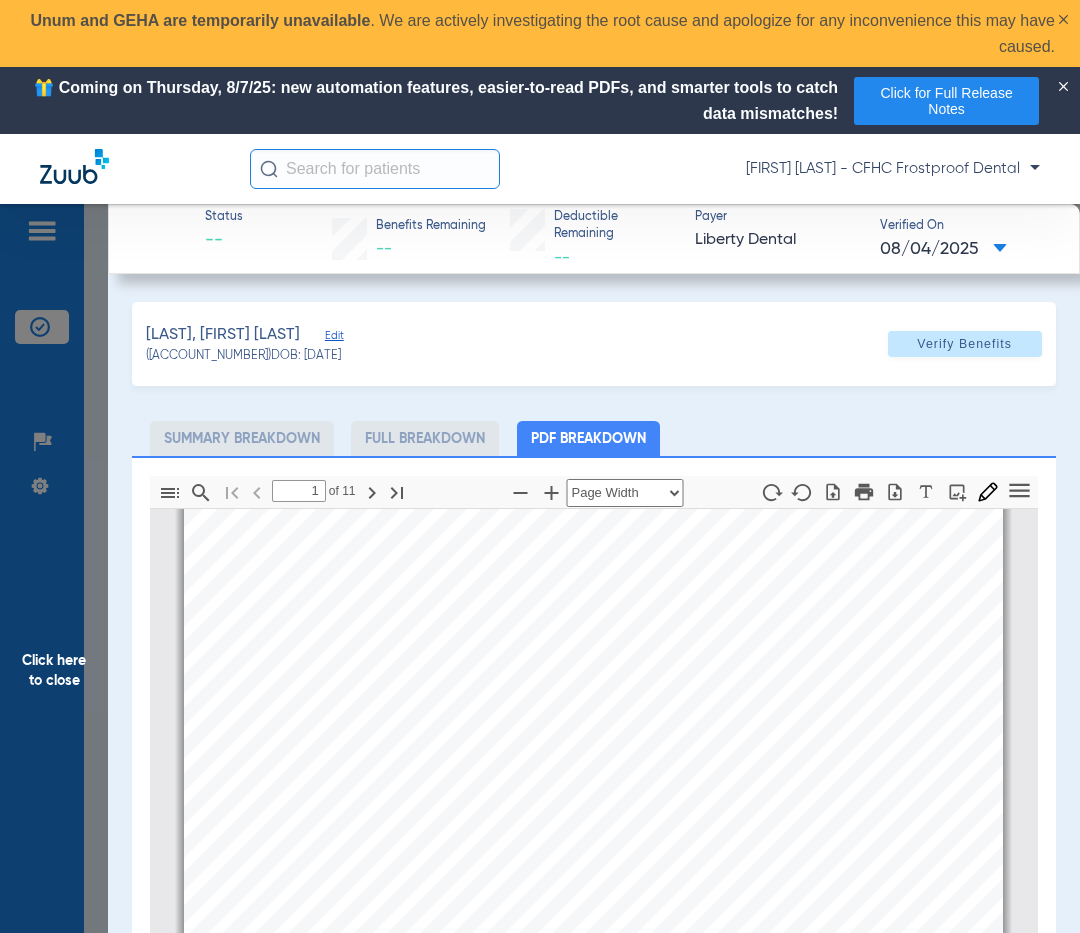 click on "Click here to close" 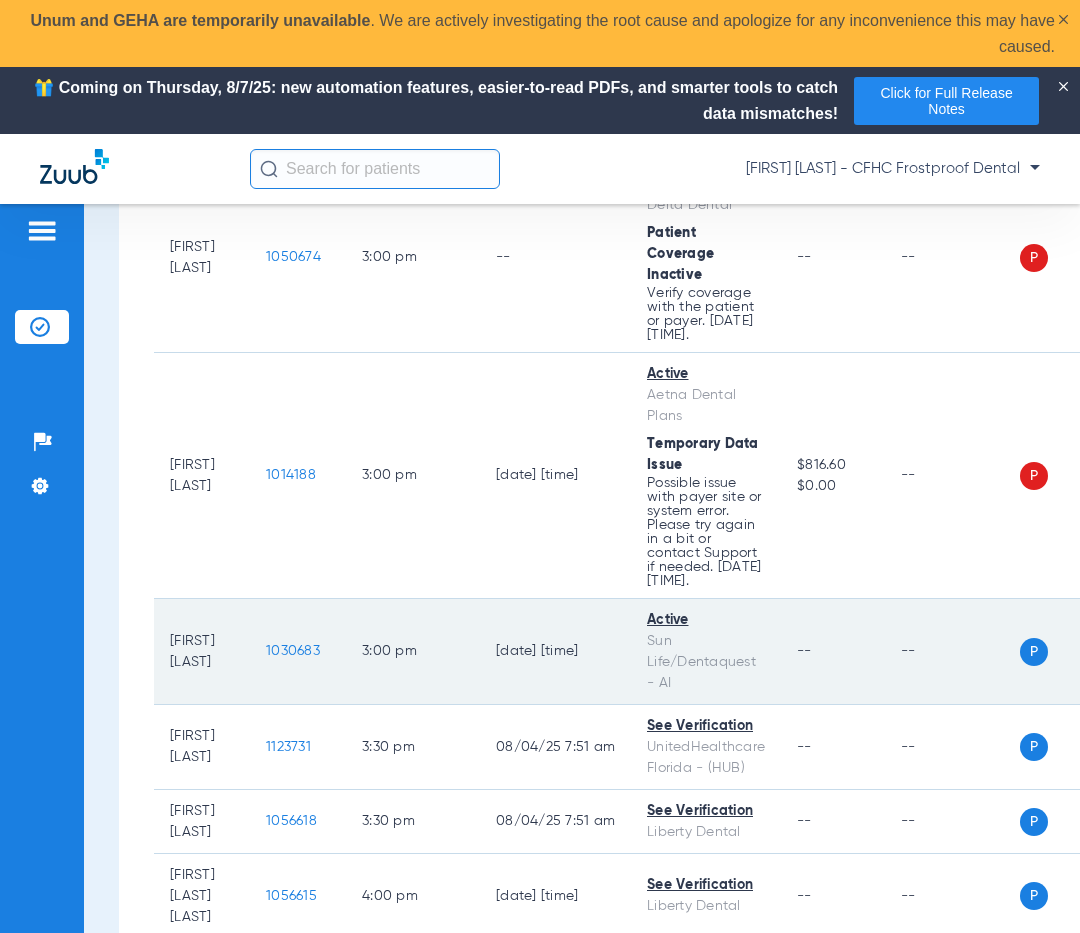 click on "1030683" 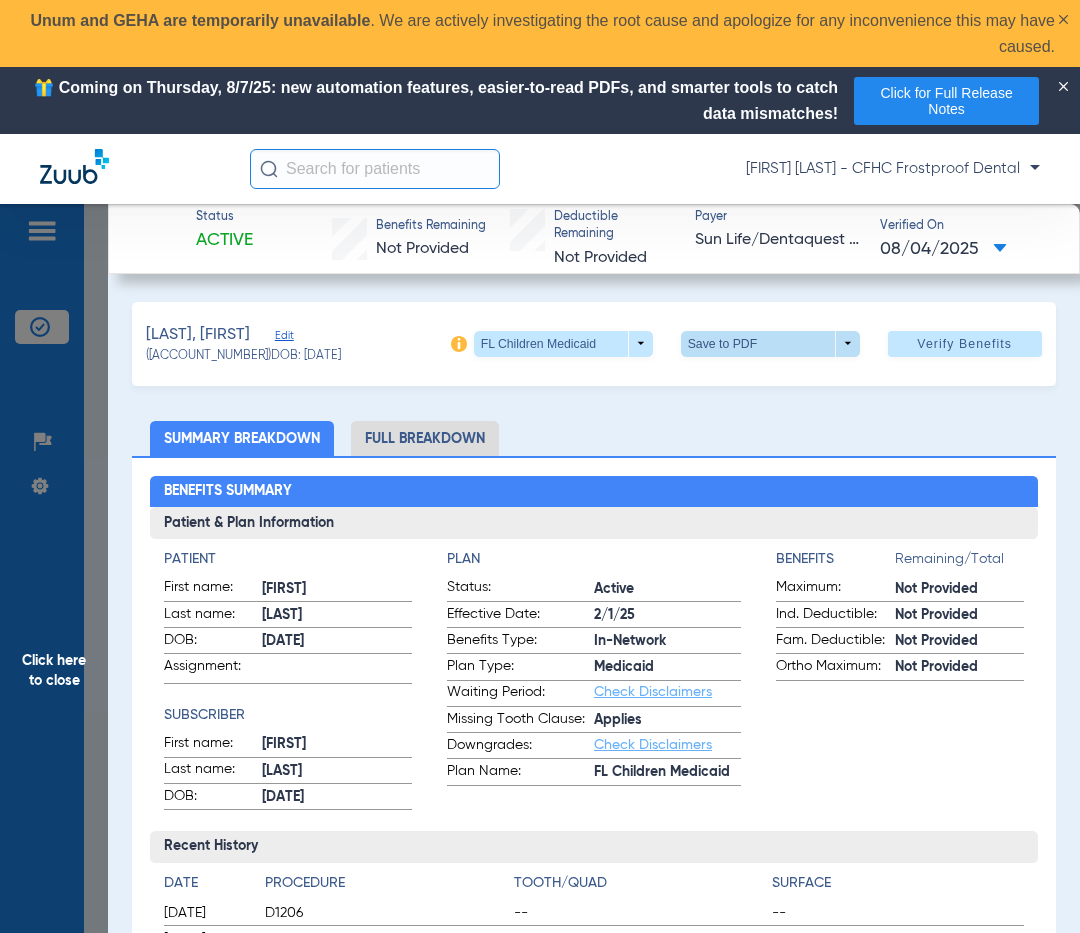 click 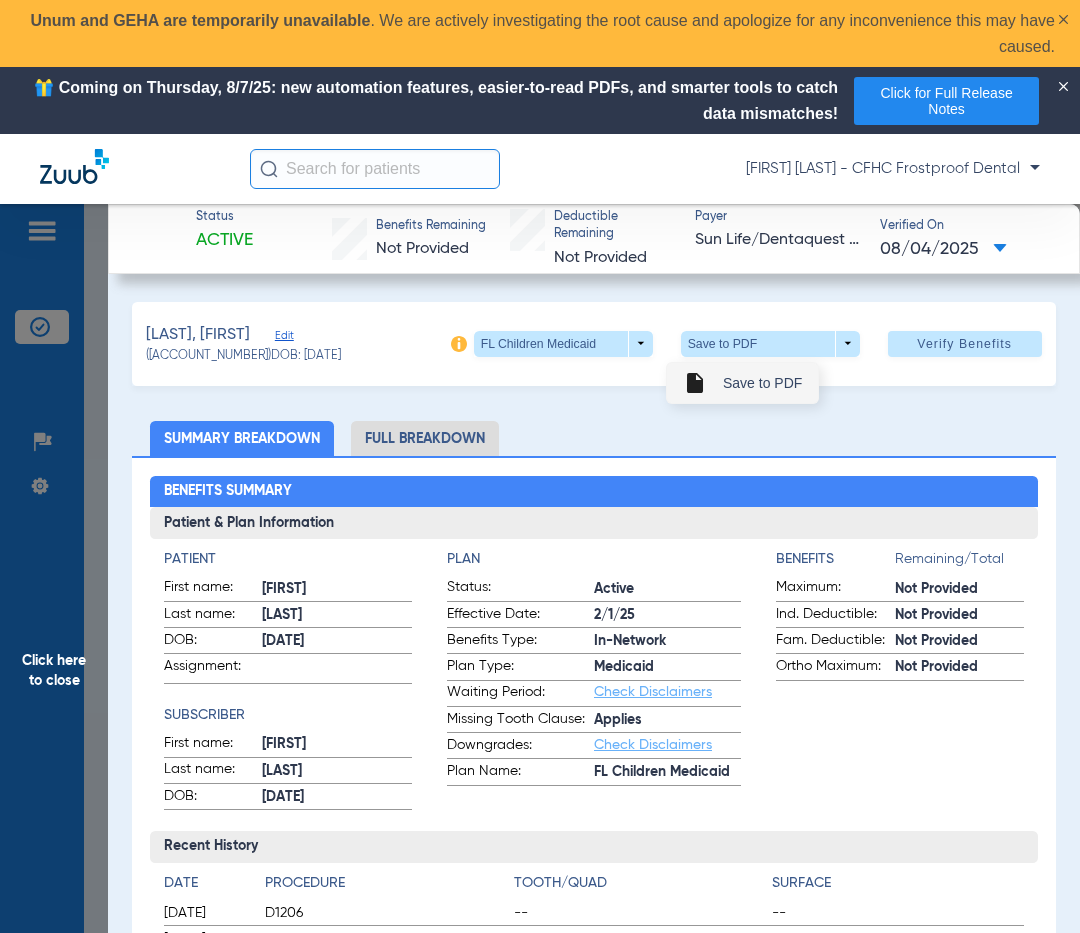 click on "Save to PDF" at bounding box center [762, 383] 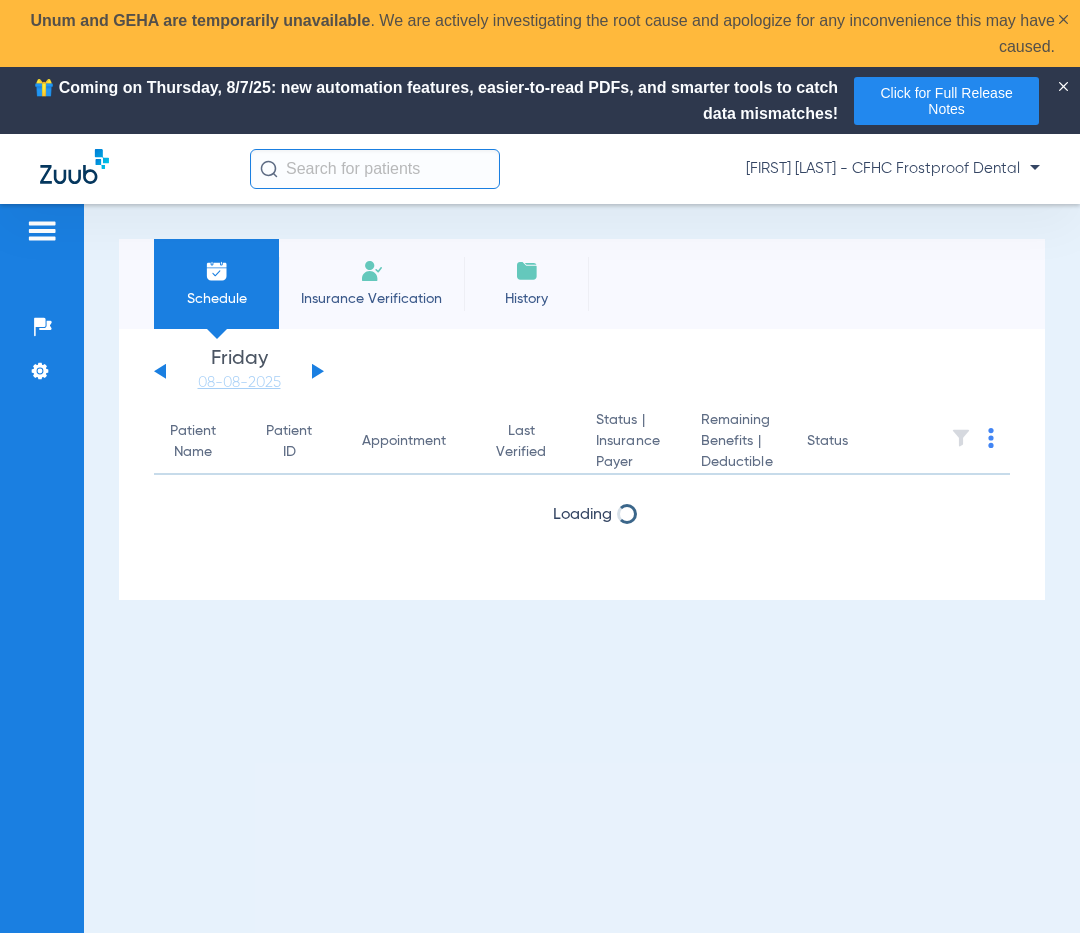 scroll, scrollTop: 0, scrollLeft: 0, axis: both 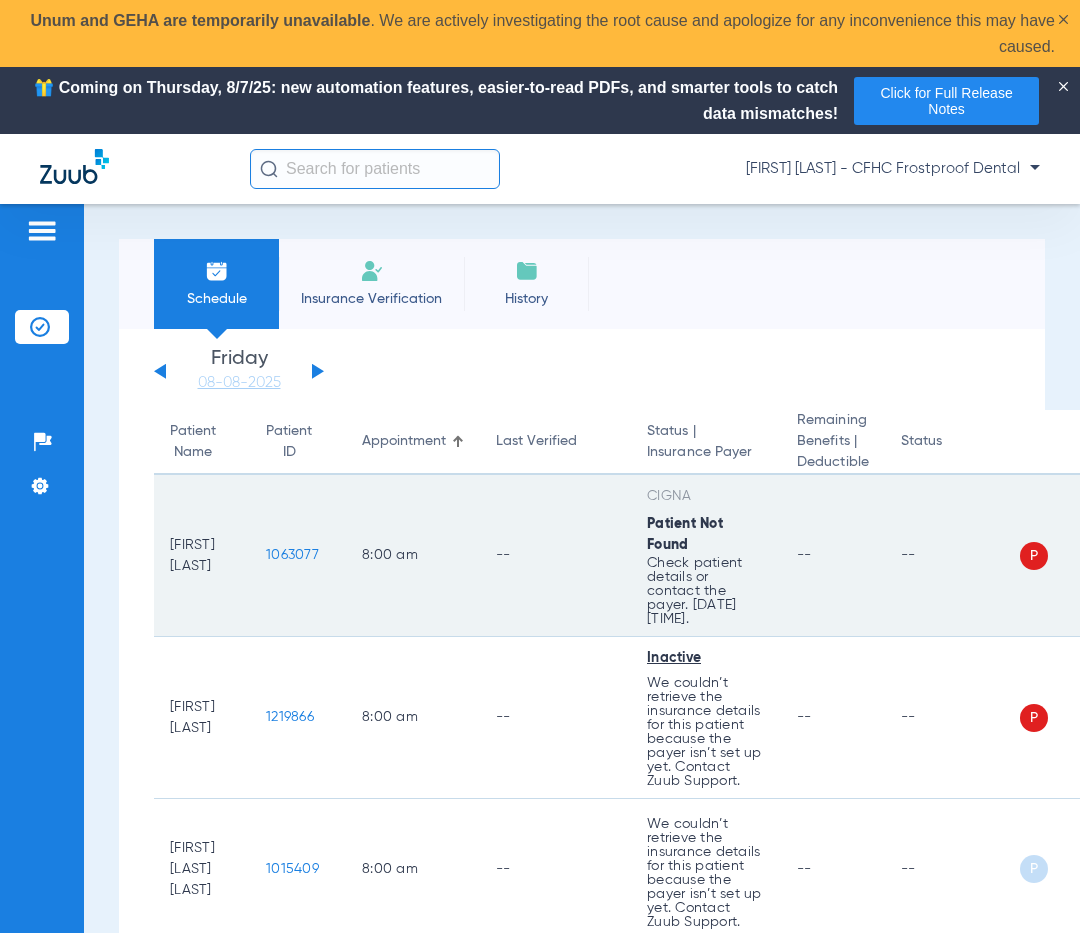 drag, startPoint x: 834, startPoint y: 291, endPoint x: 473, endPoint y: 492, distance: 413.18518 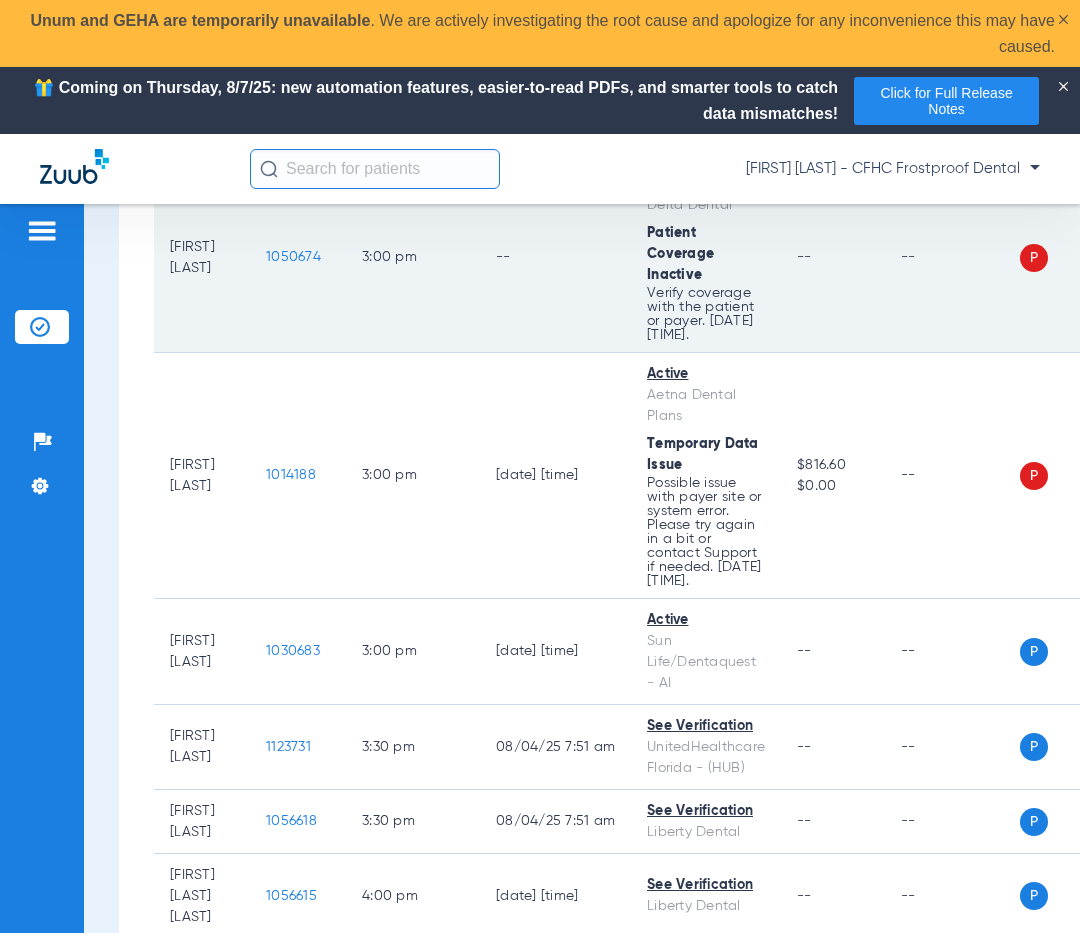 scroll, scrollTop: 1657, scrollLeft: 0, axis: vertical 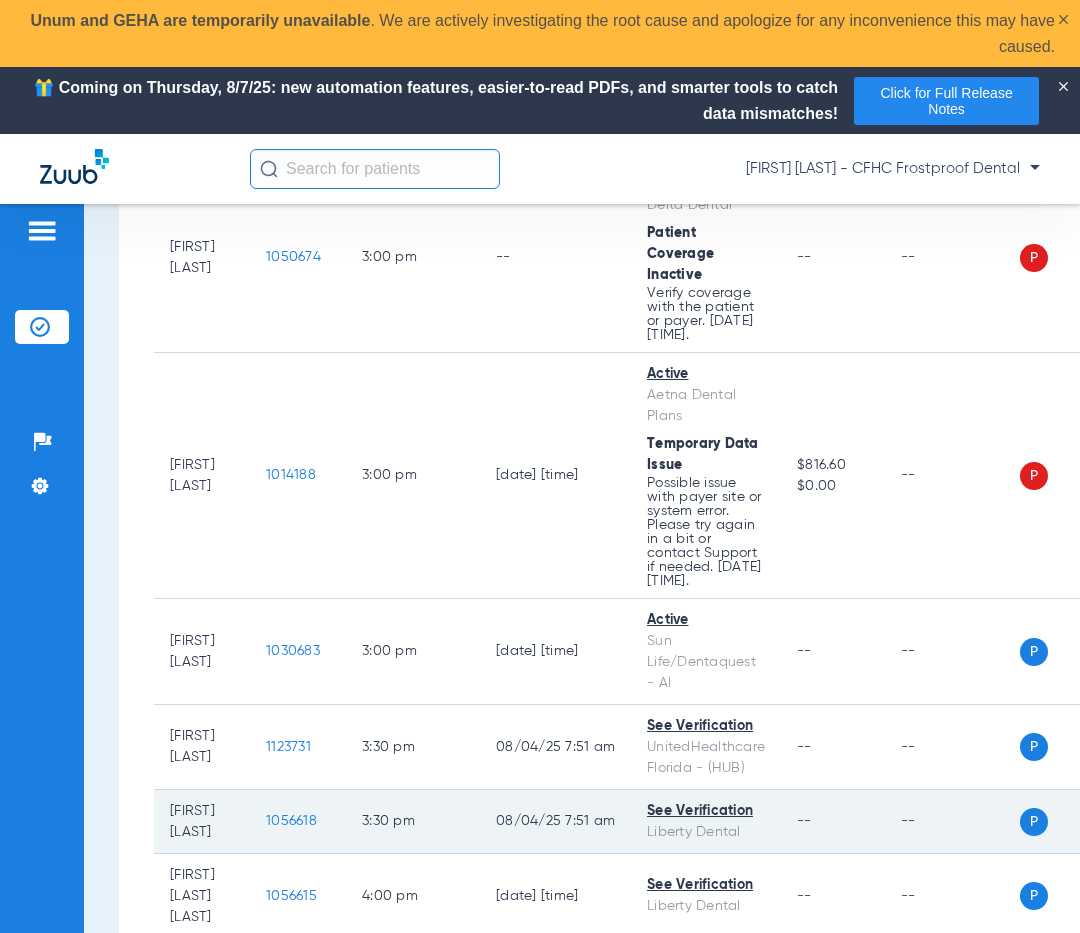 click on "1056618" 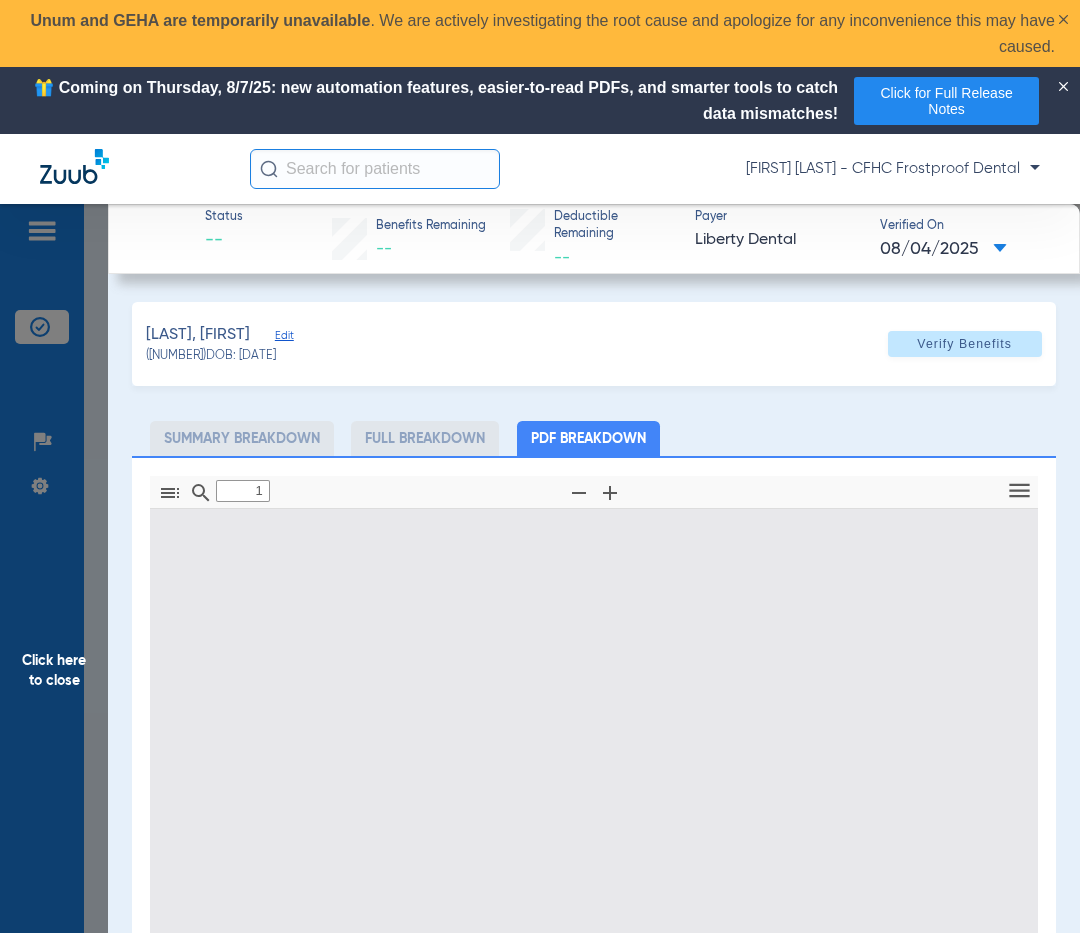 type on "0" 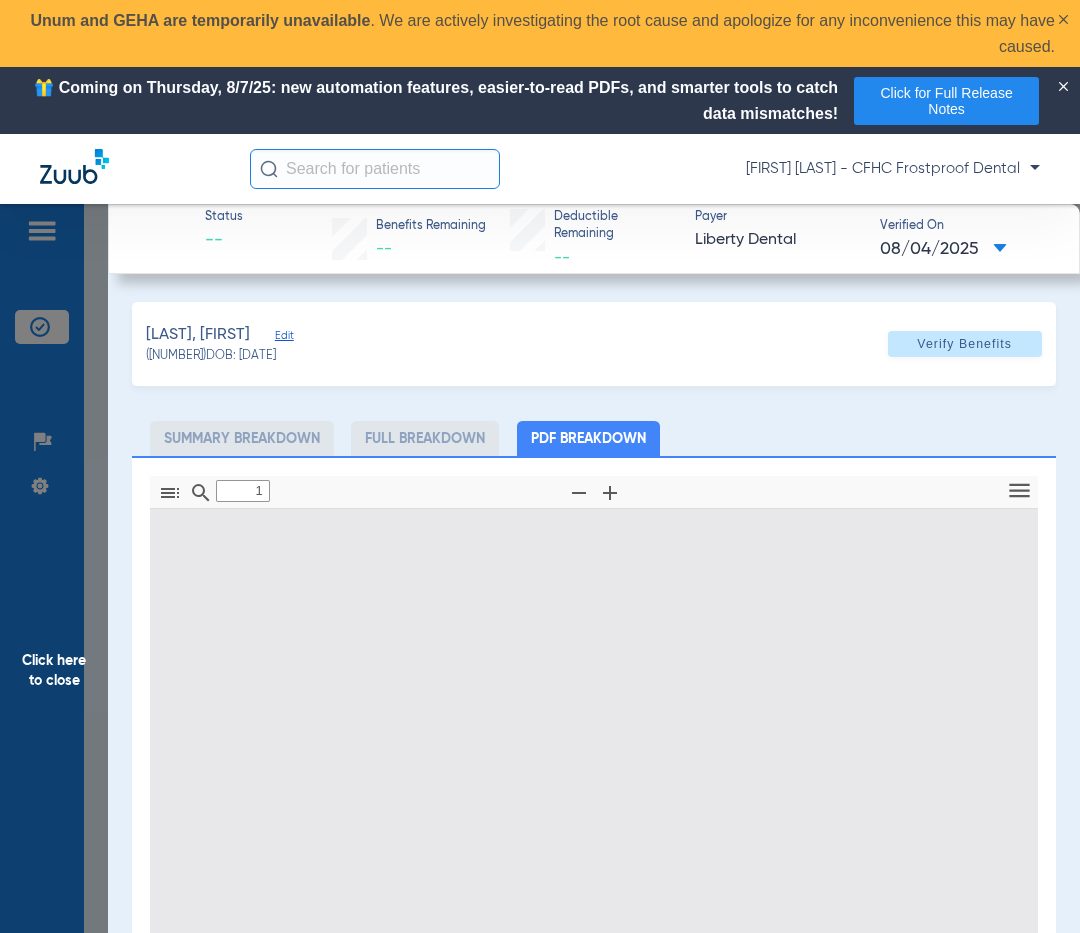 select on "page-width" 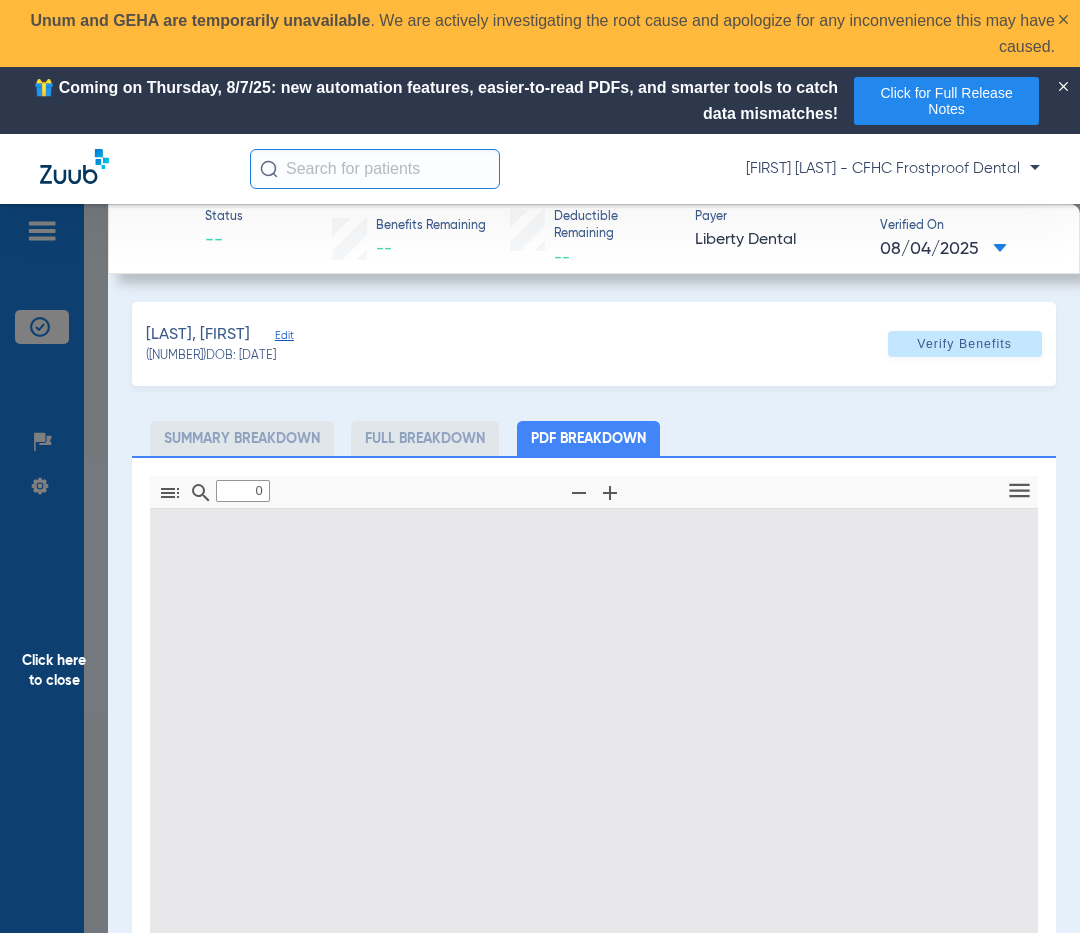 type on "1" 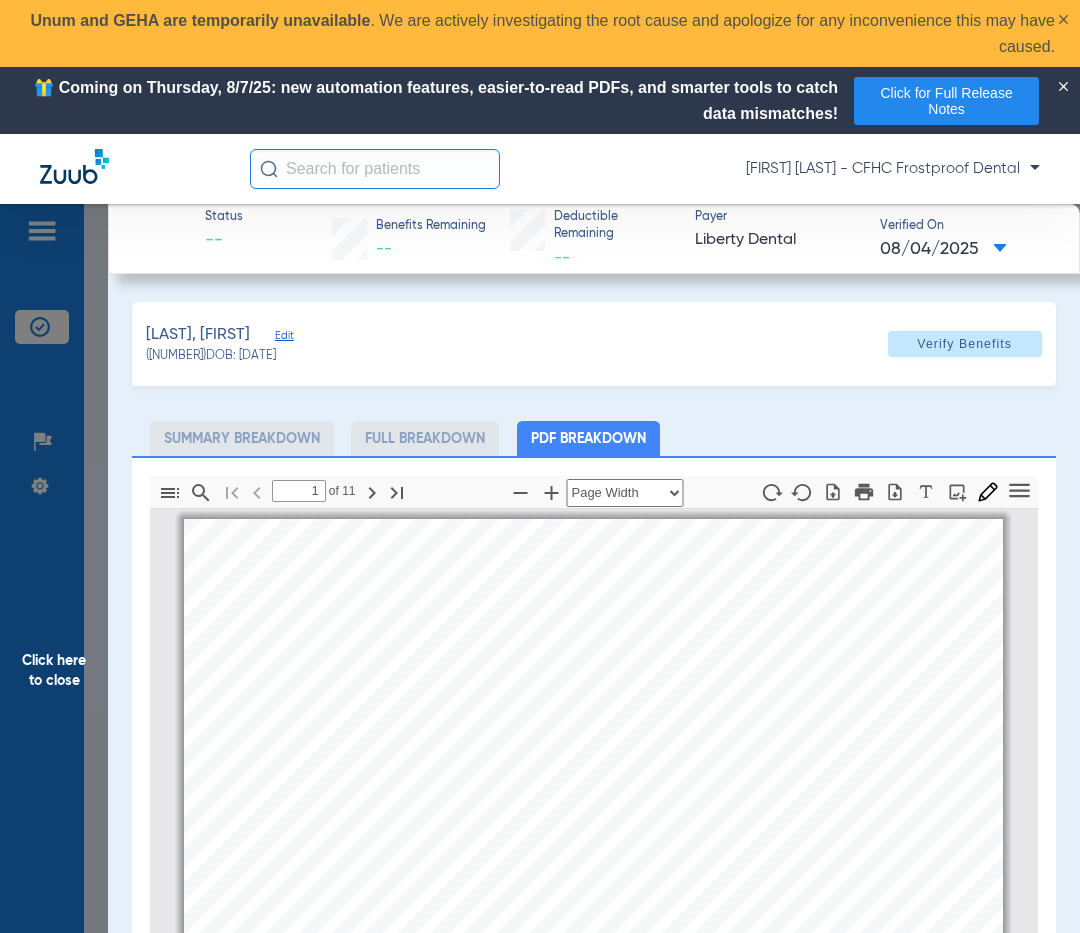 scroll, scrollTop: 10, scrollLeft: 0, axis: vertical 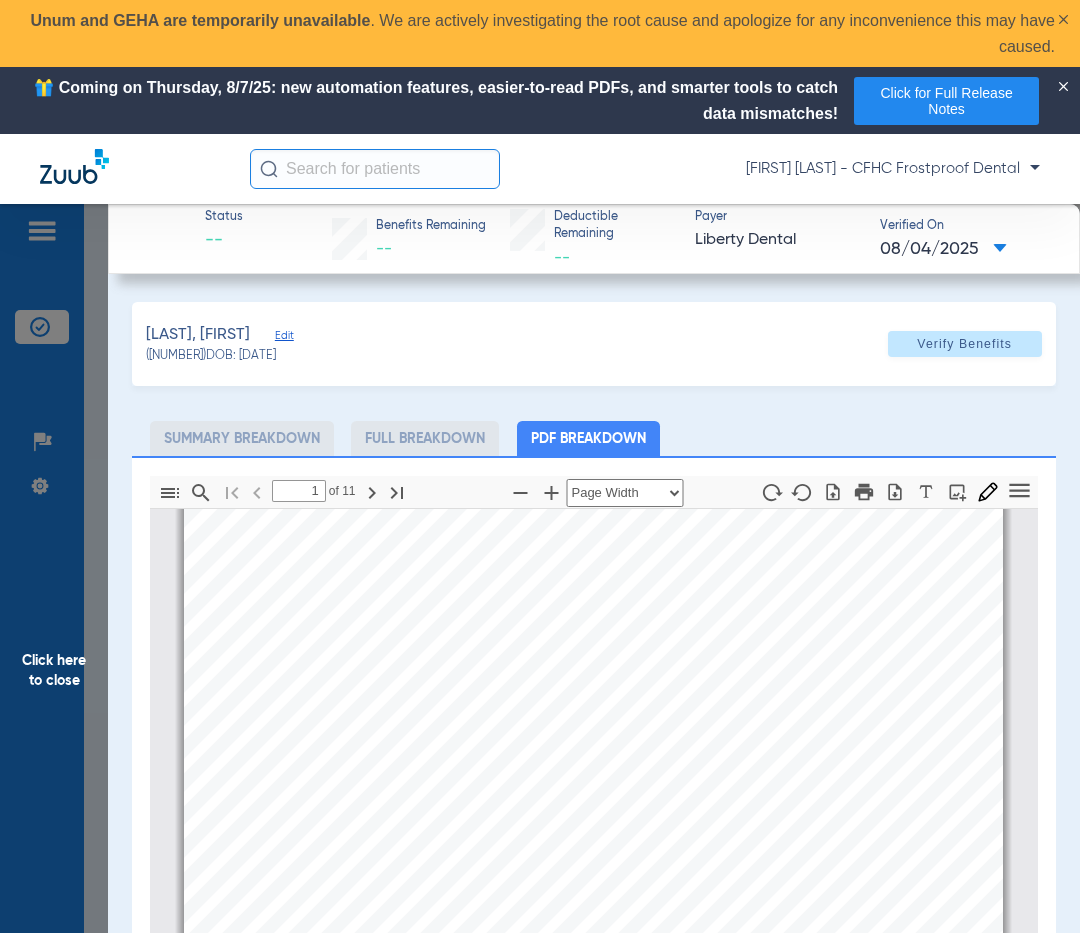 click 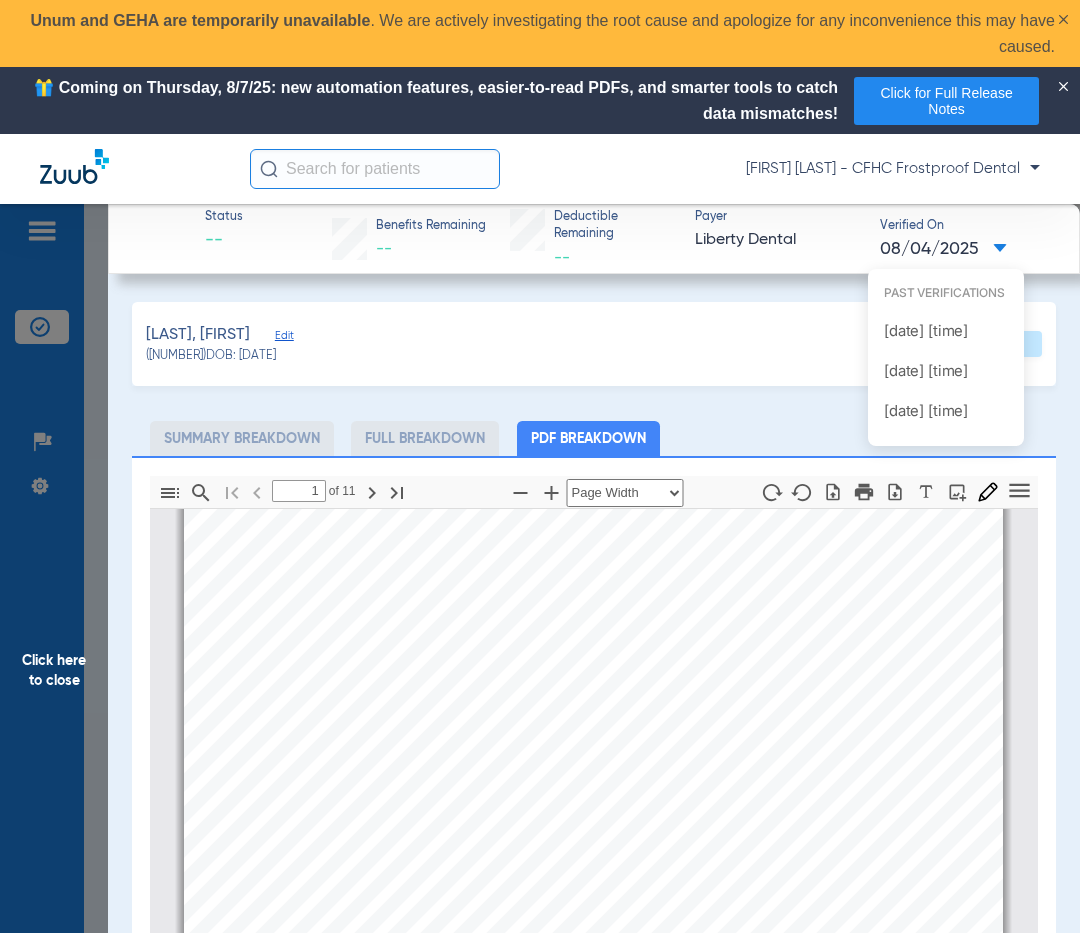 click at bounding box center (540, 466) 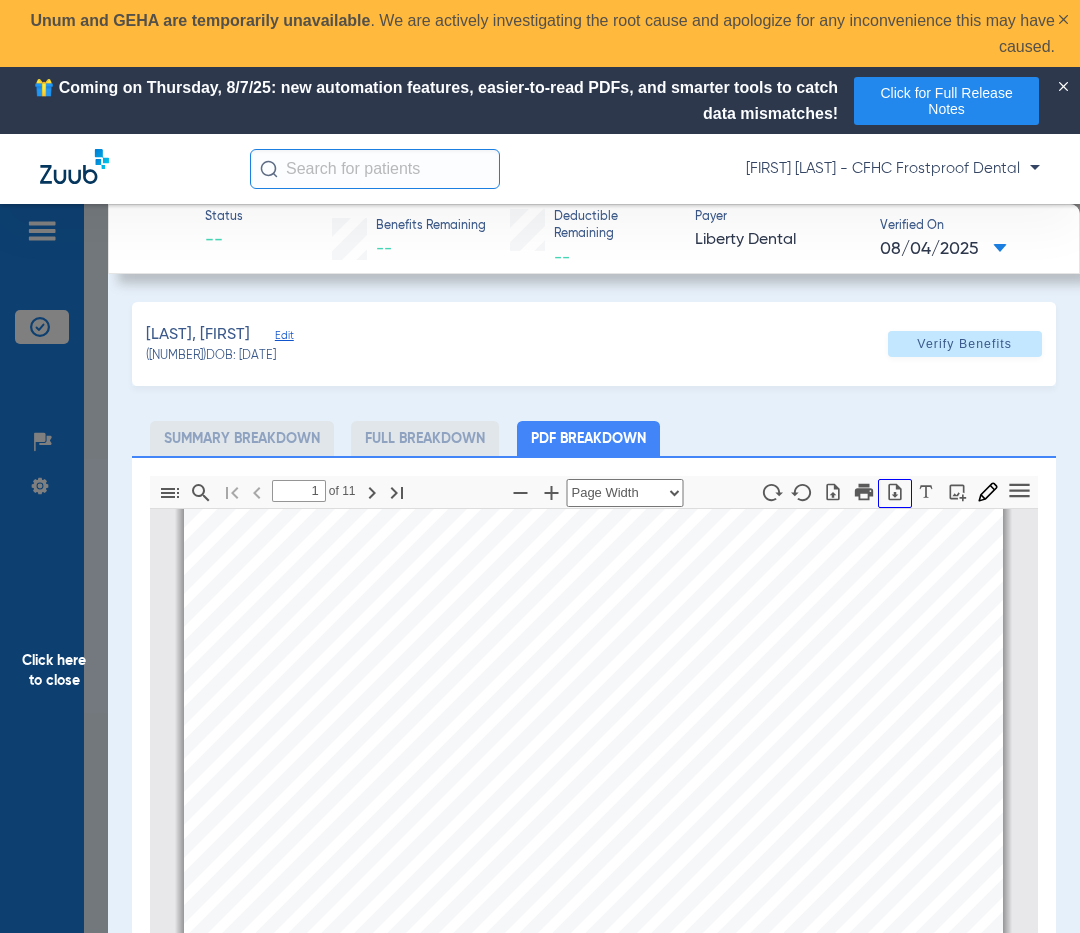 click 